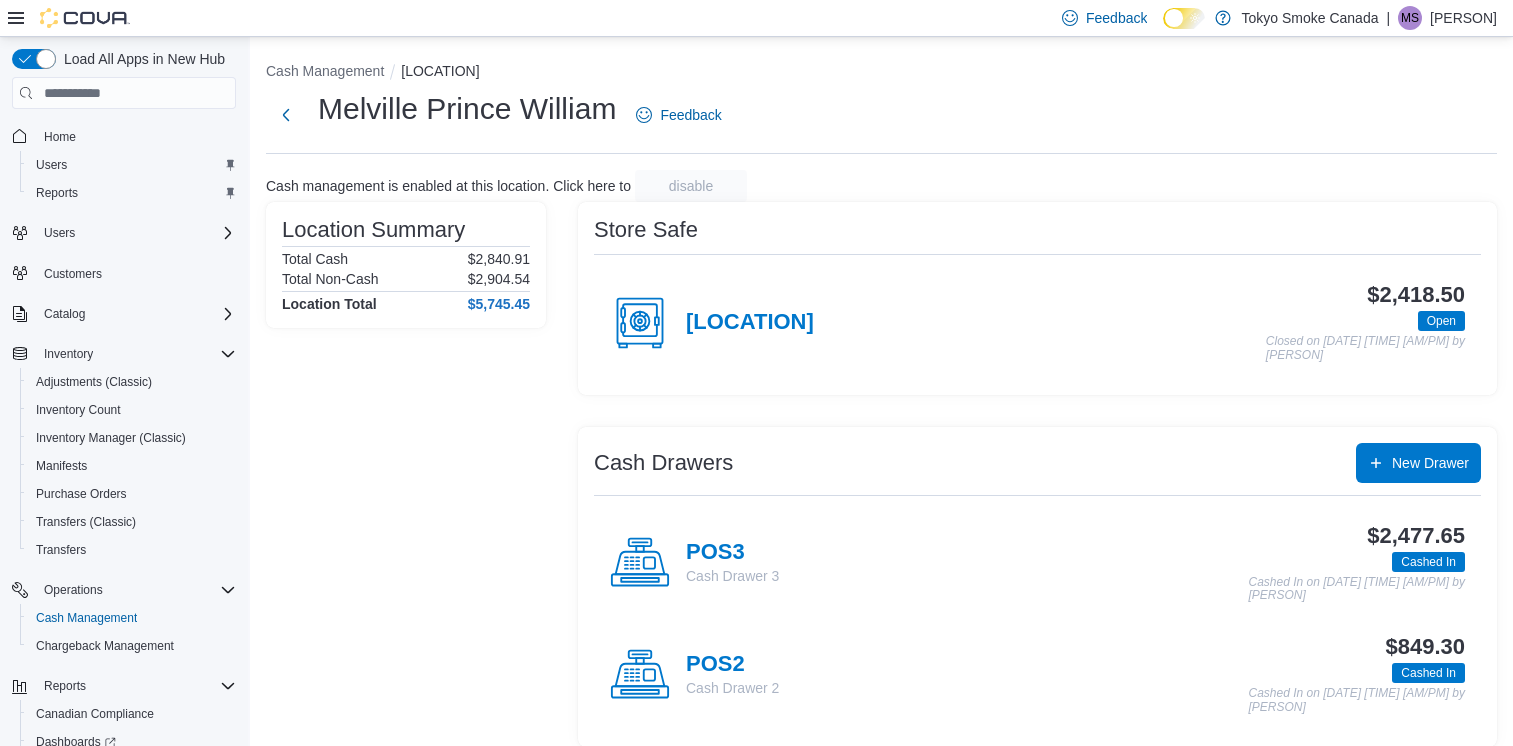 scroll, scrollTop: 0, scrollLeft: 0, axis: both 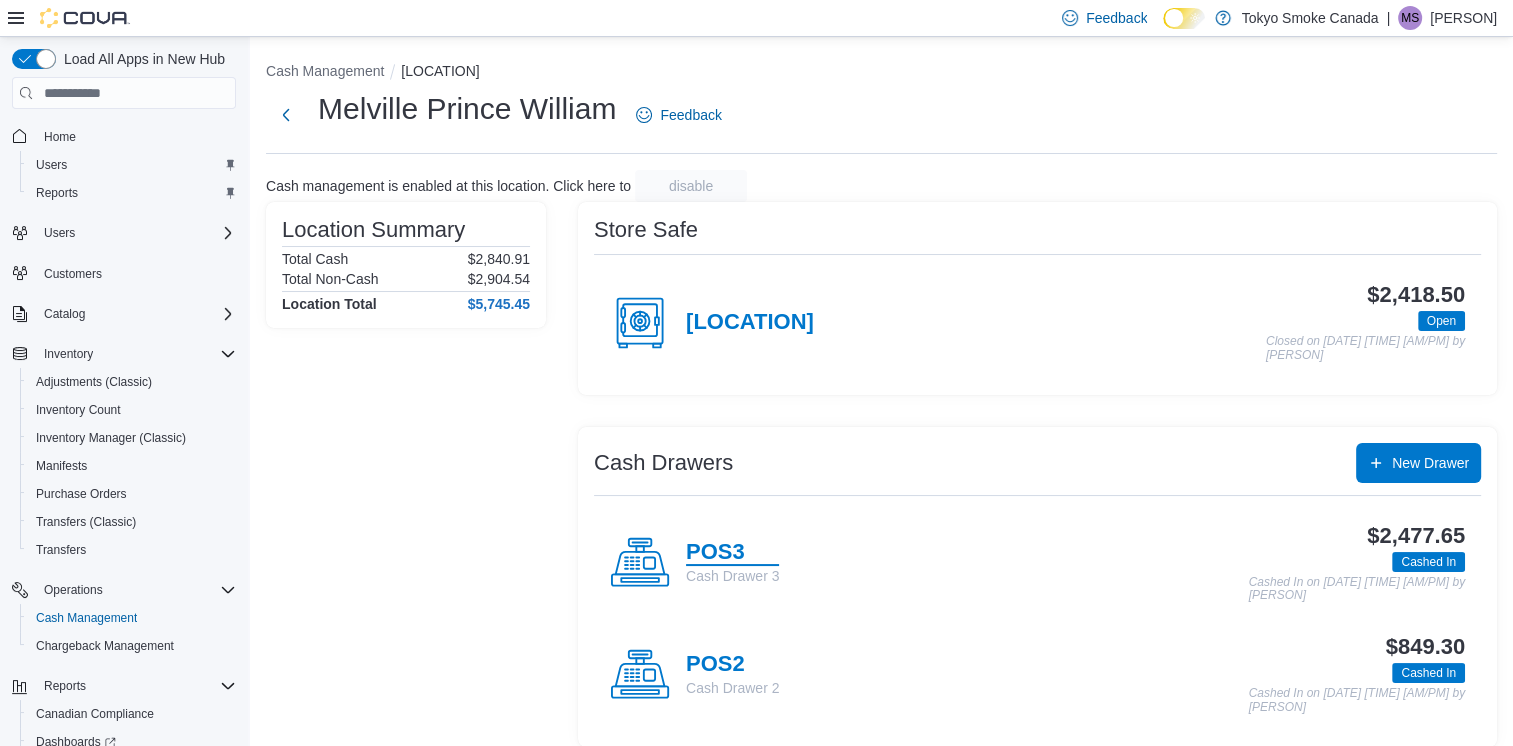 click on "POS3" at bounding box center [732, 553] 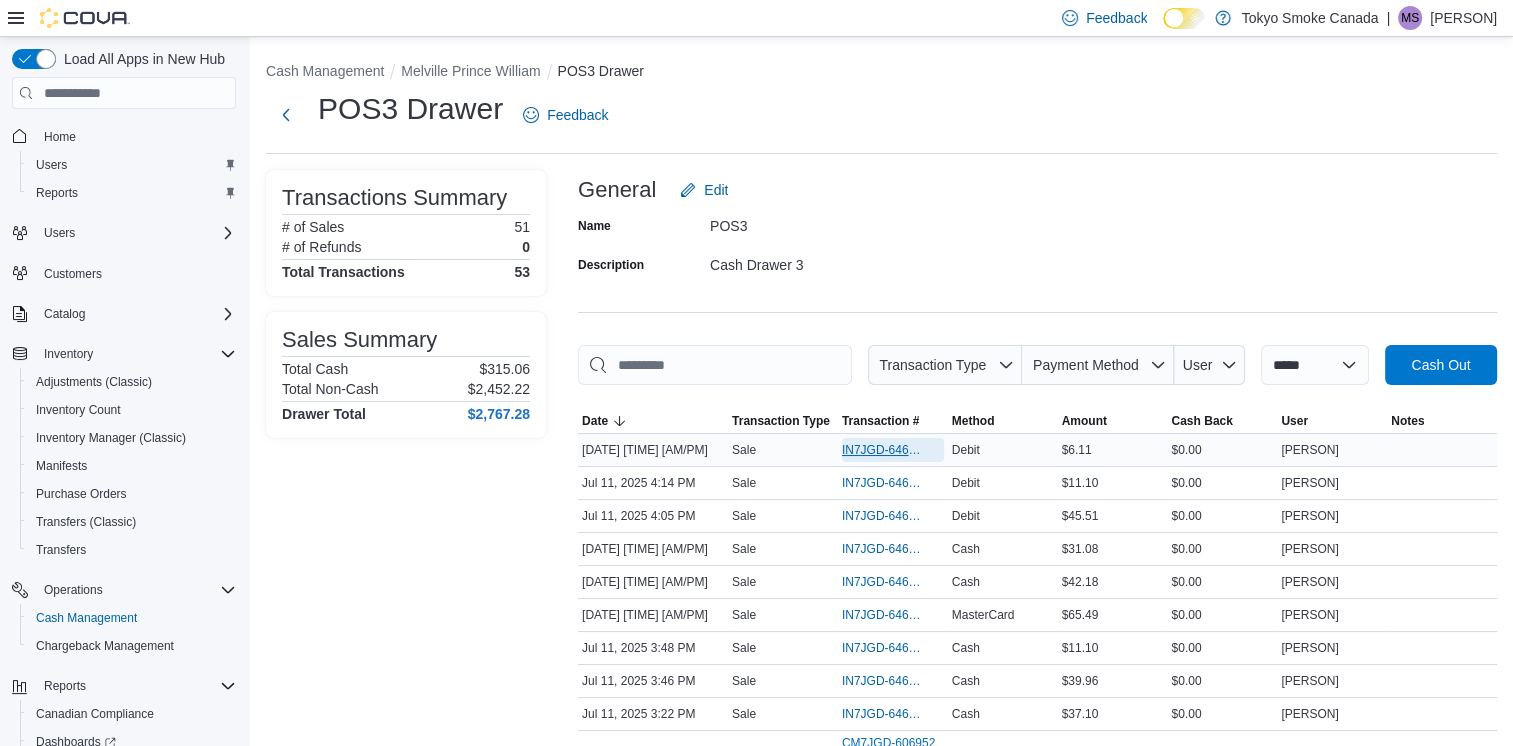 click on "IN7JGD-6460953" at bounding box center (883, 450) 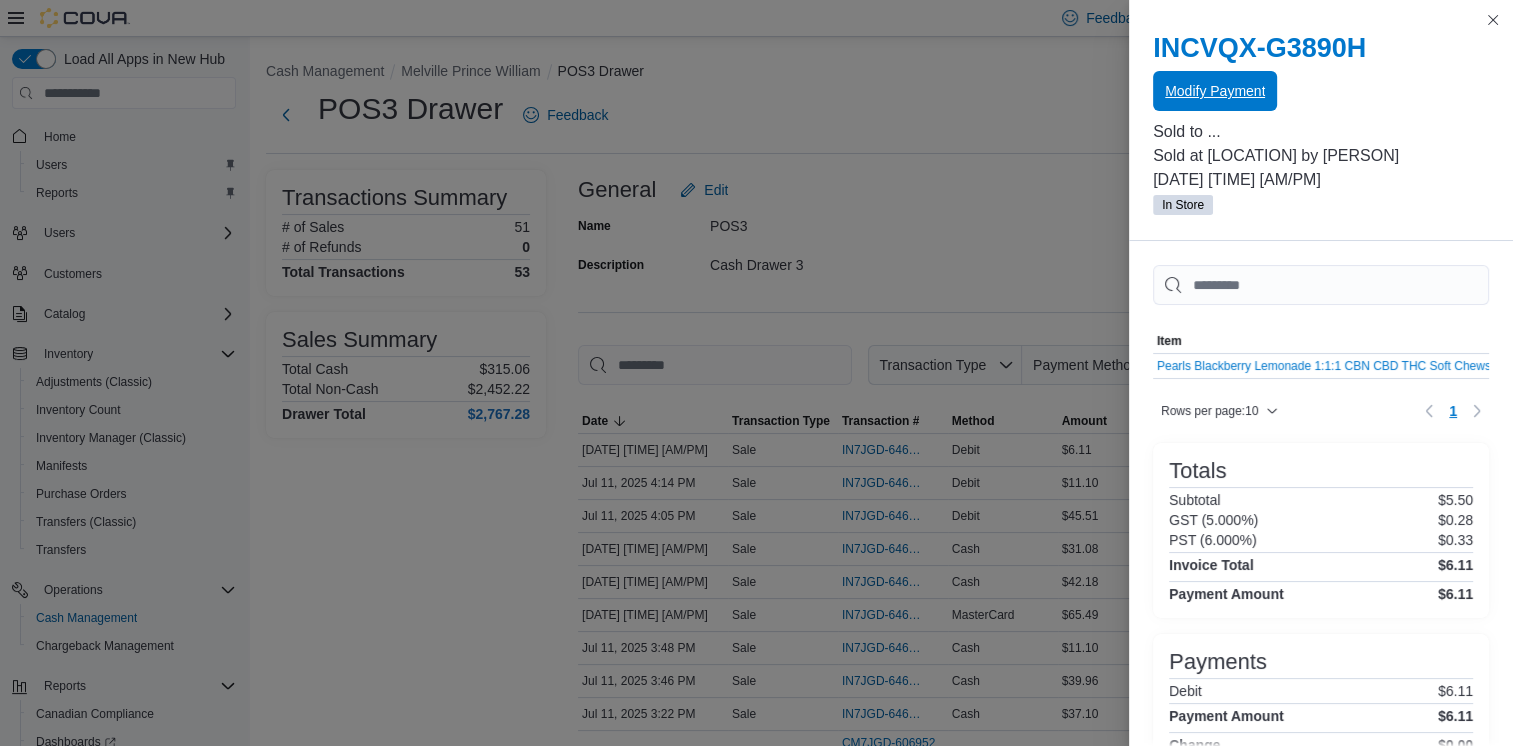click on "Modify Payment" at bounding box center [1215, 91] 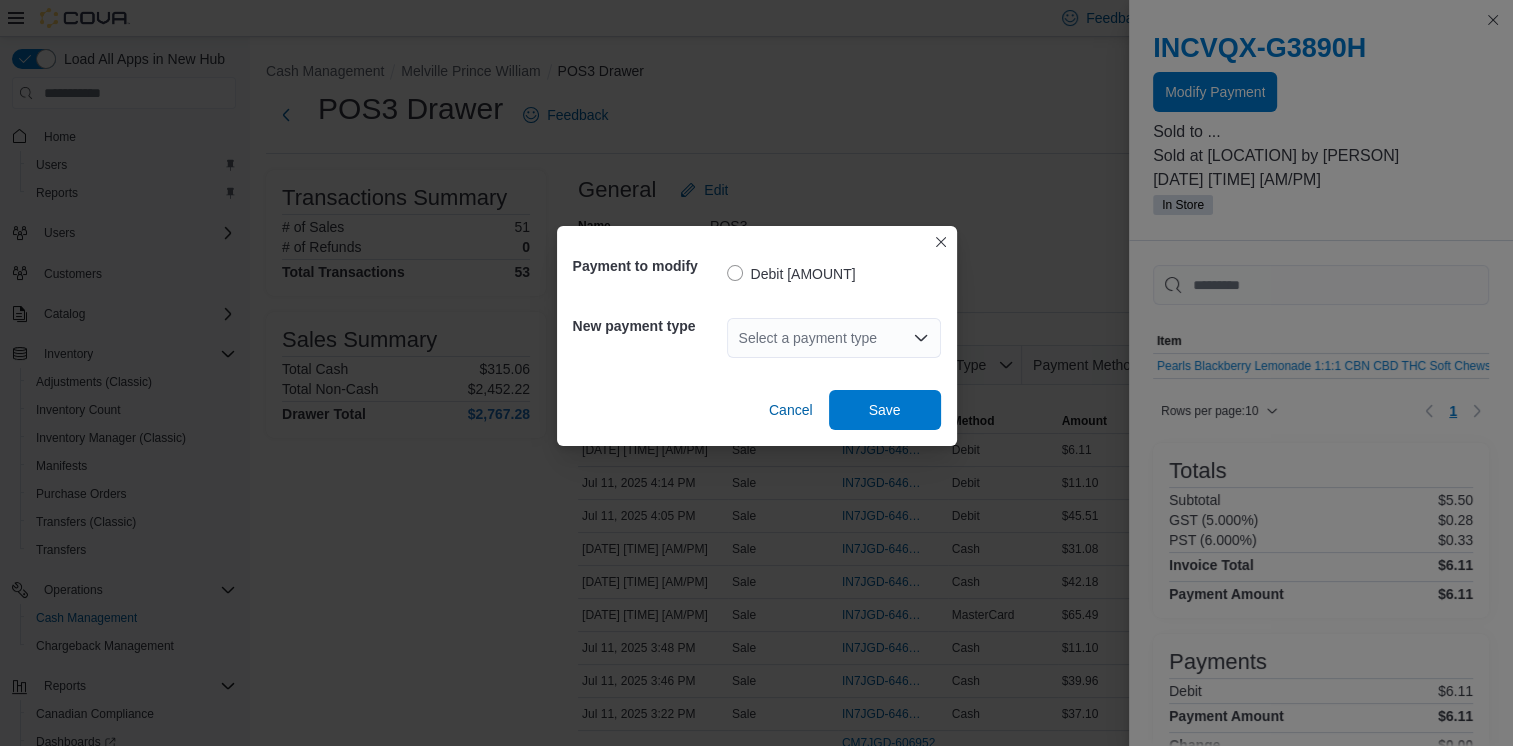 click on "Select a payment type" at bounding box center [834, 338] 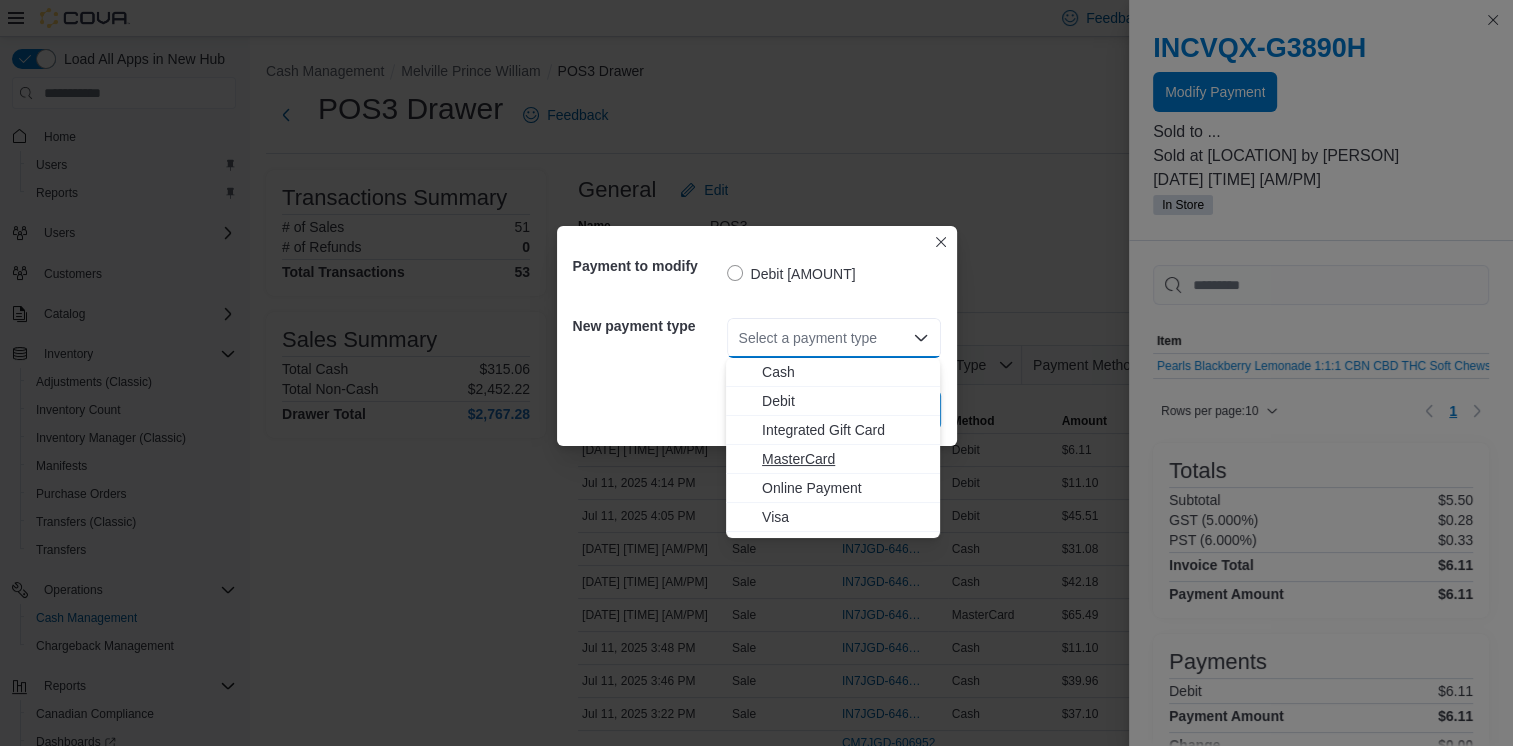 click on "MasterCard" at bounding box center [845, 459] 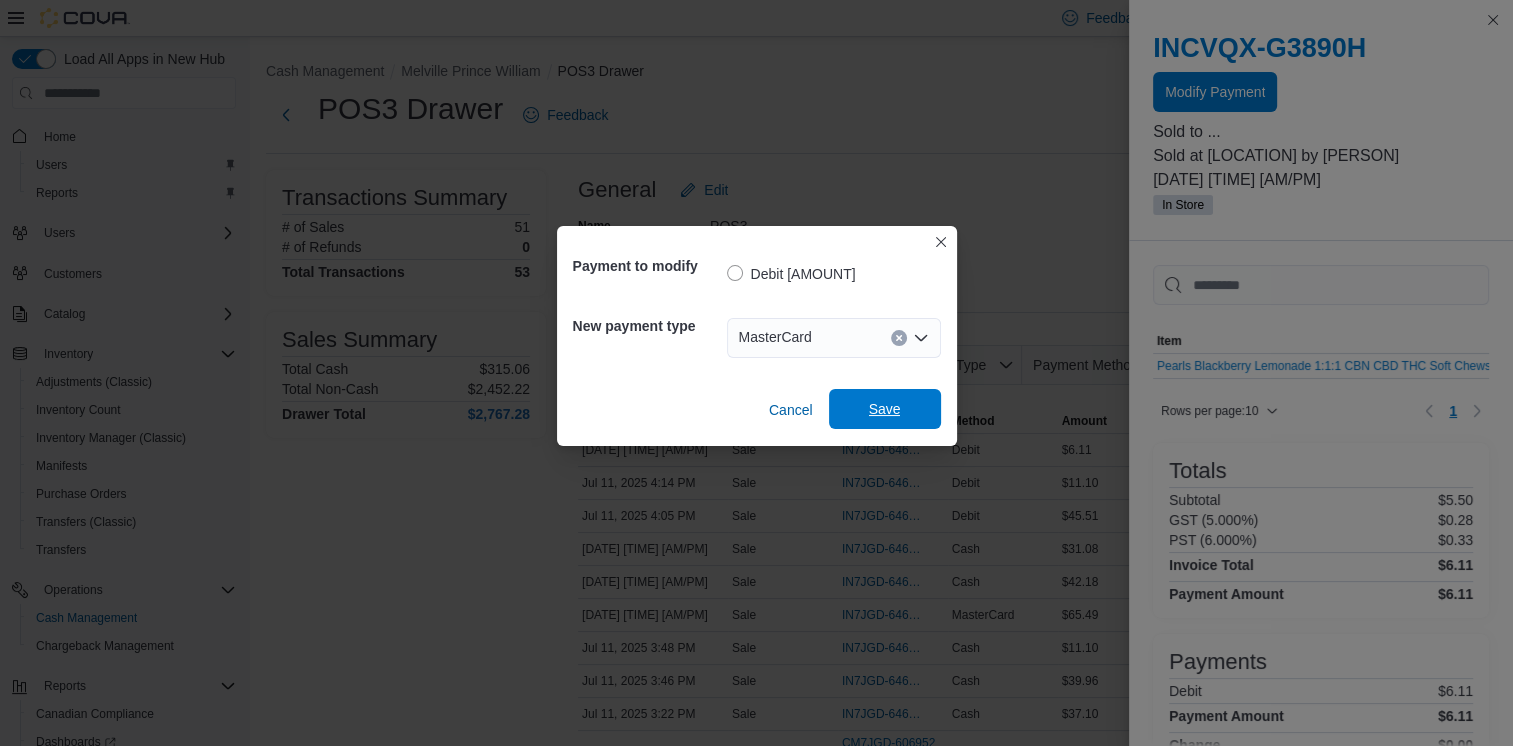 click on "Save" at bounding box center (885, 409) 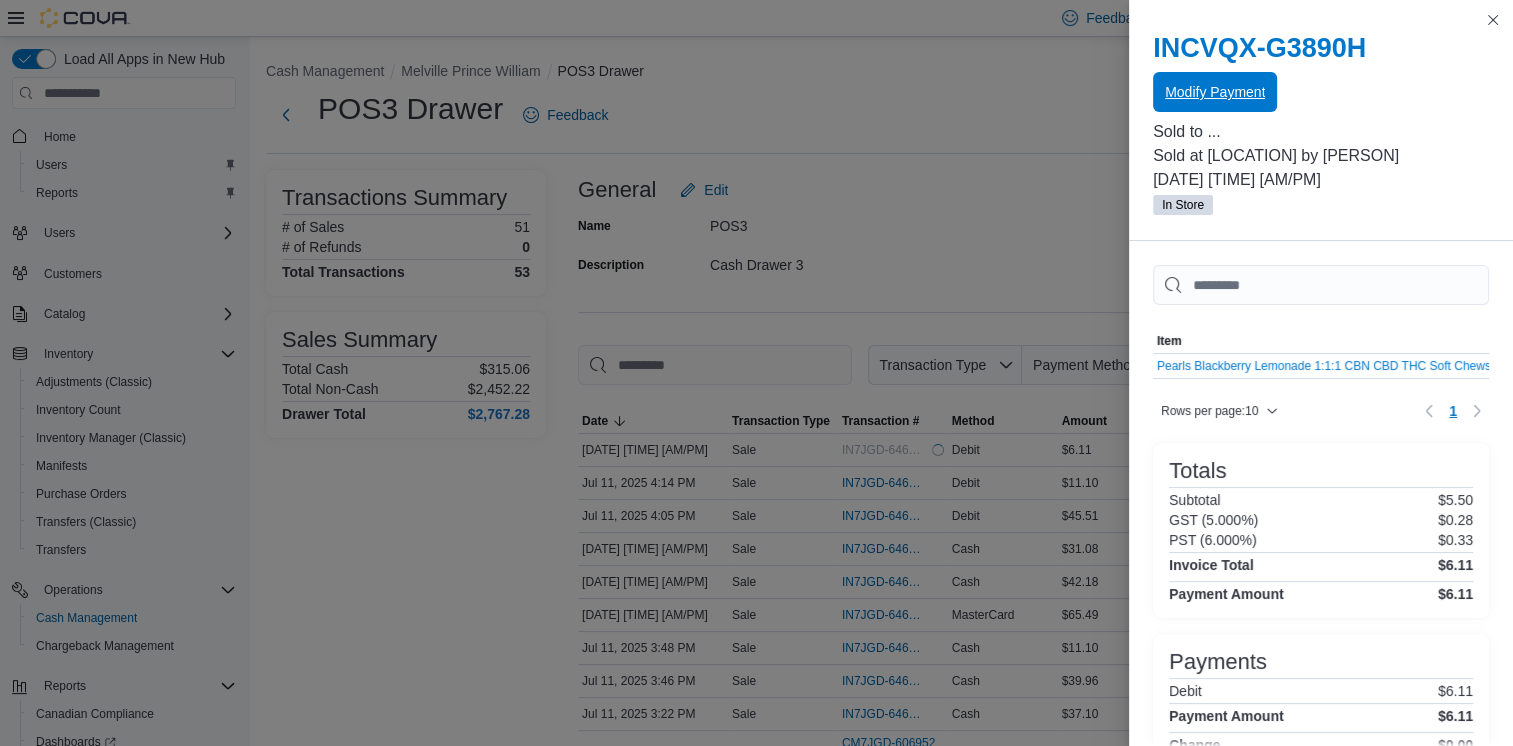 scroll, scrollTop: 0, scrollLeft: 0, axis: both 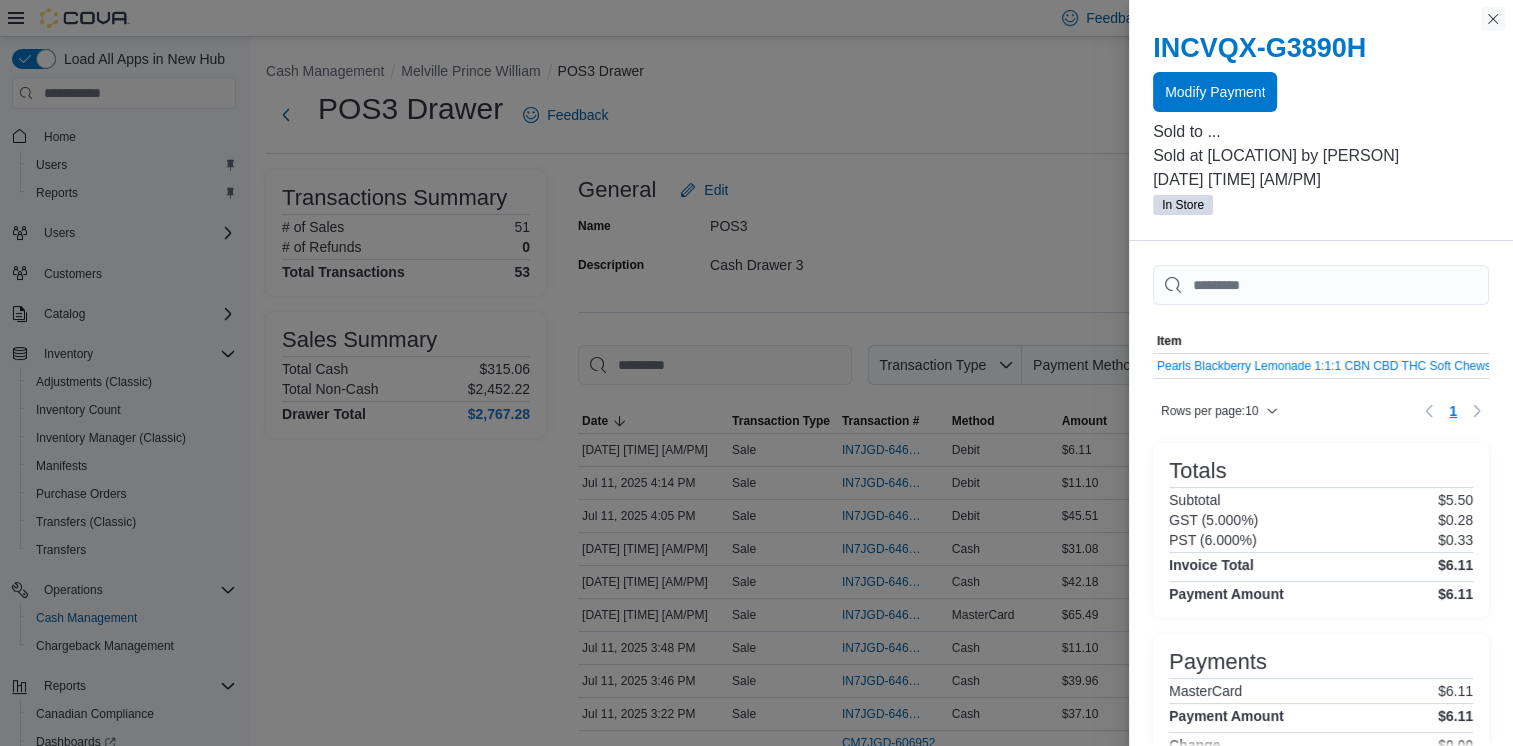 click at bounding box center [1493, 19] 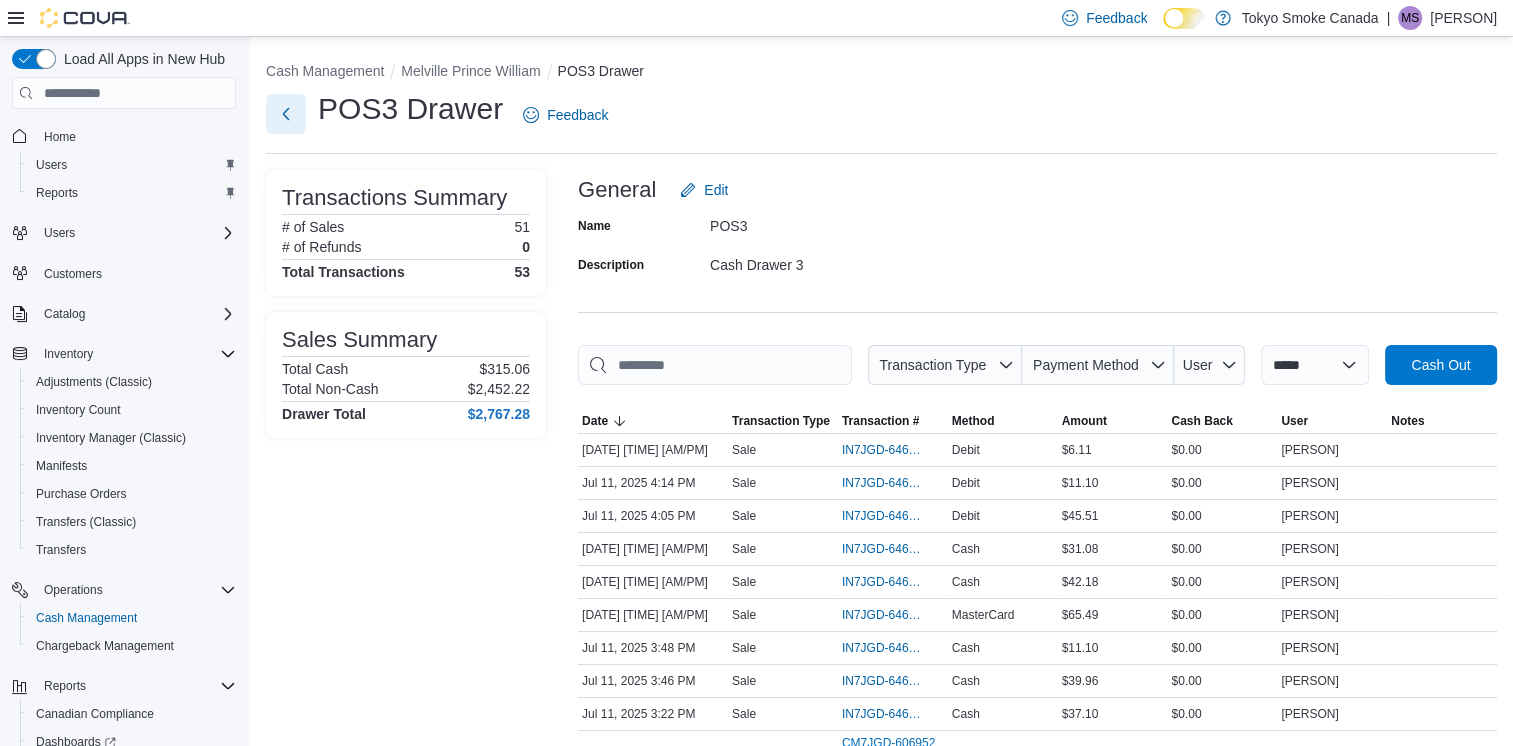 click at bounding box center [286, 114] 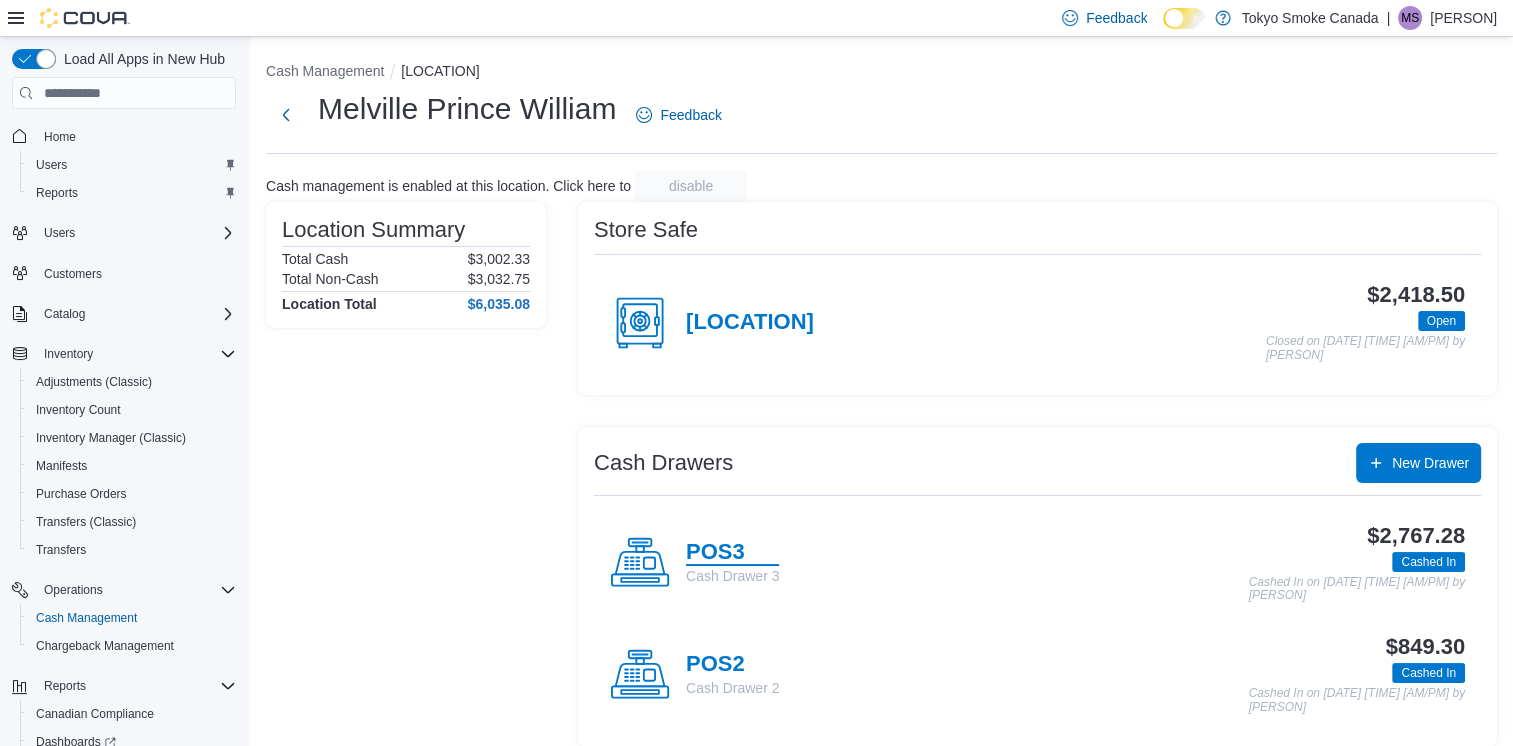 click on "POS3" at bounding box center (732, 553) 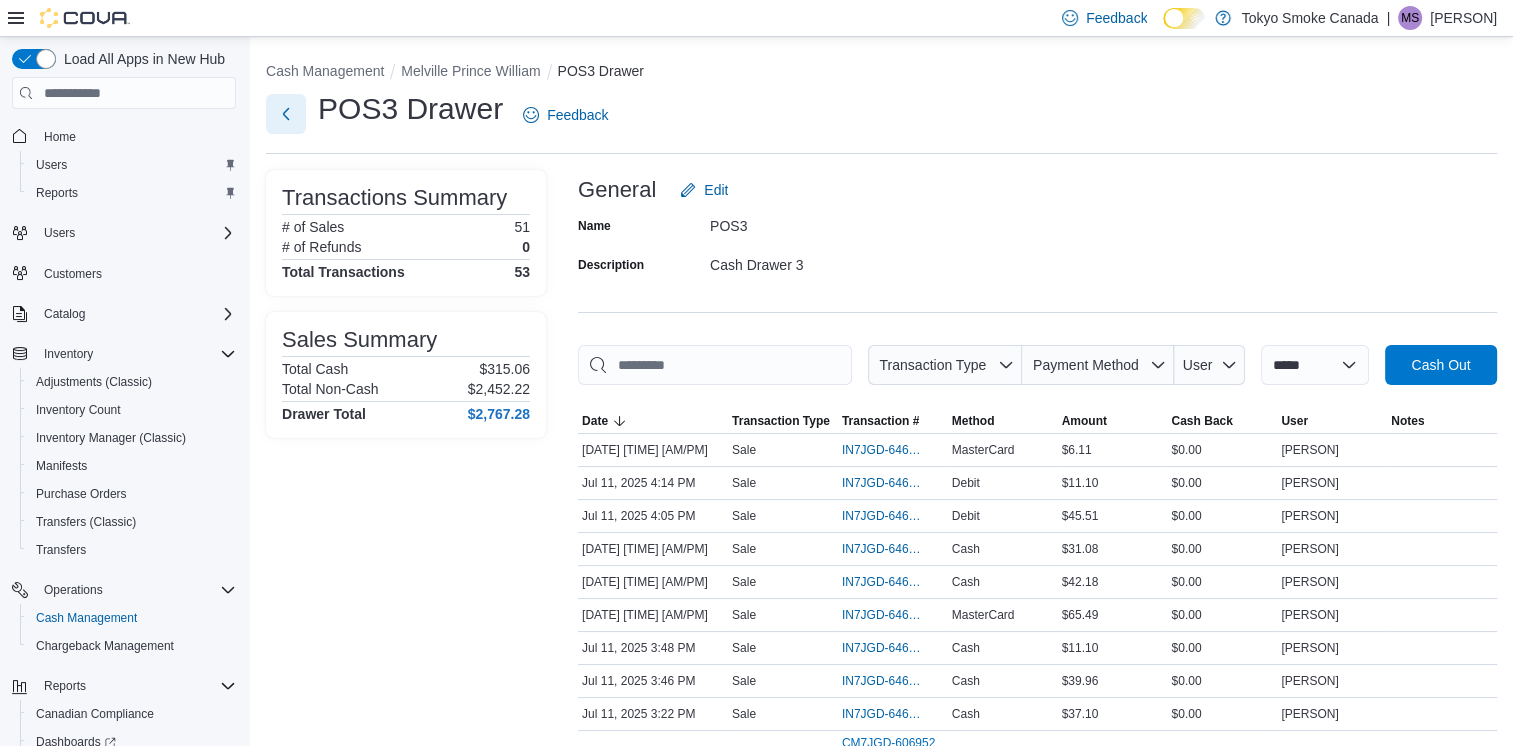 click at bounding box center (286, 114) 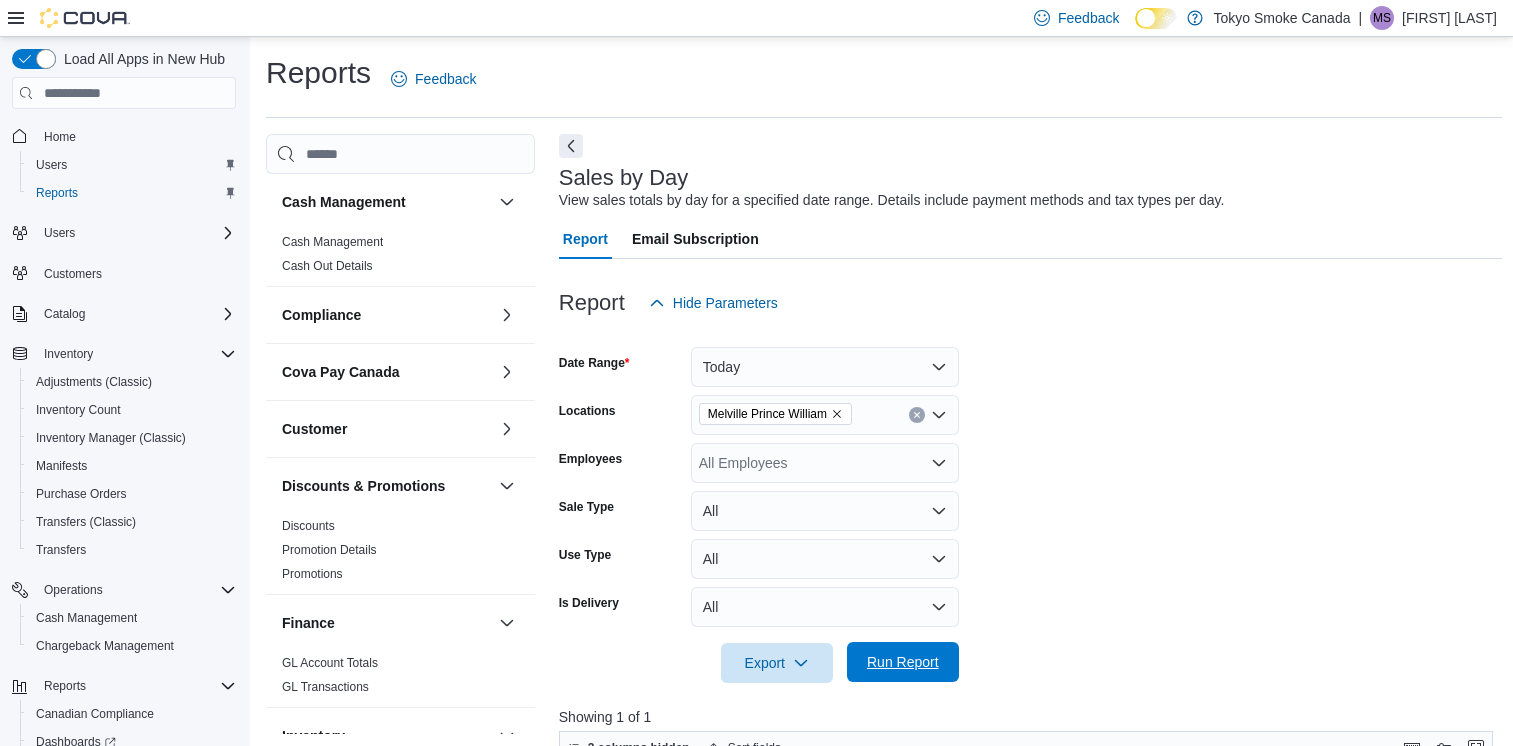 scroll, scrollTop: 200, scrollLeft: 0, axis: vertical 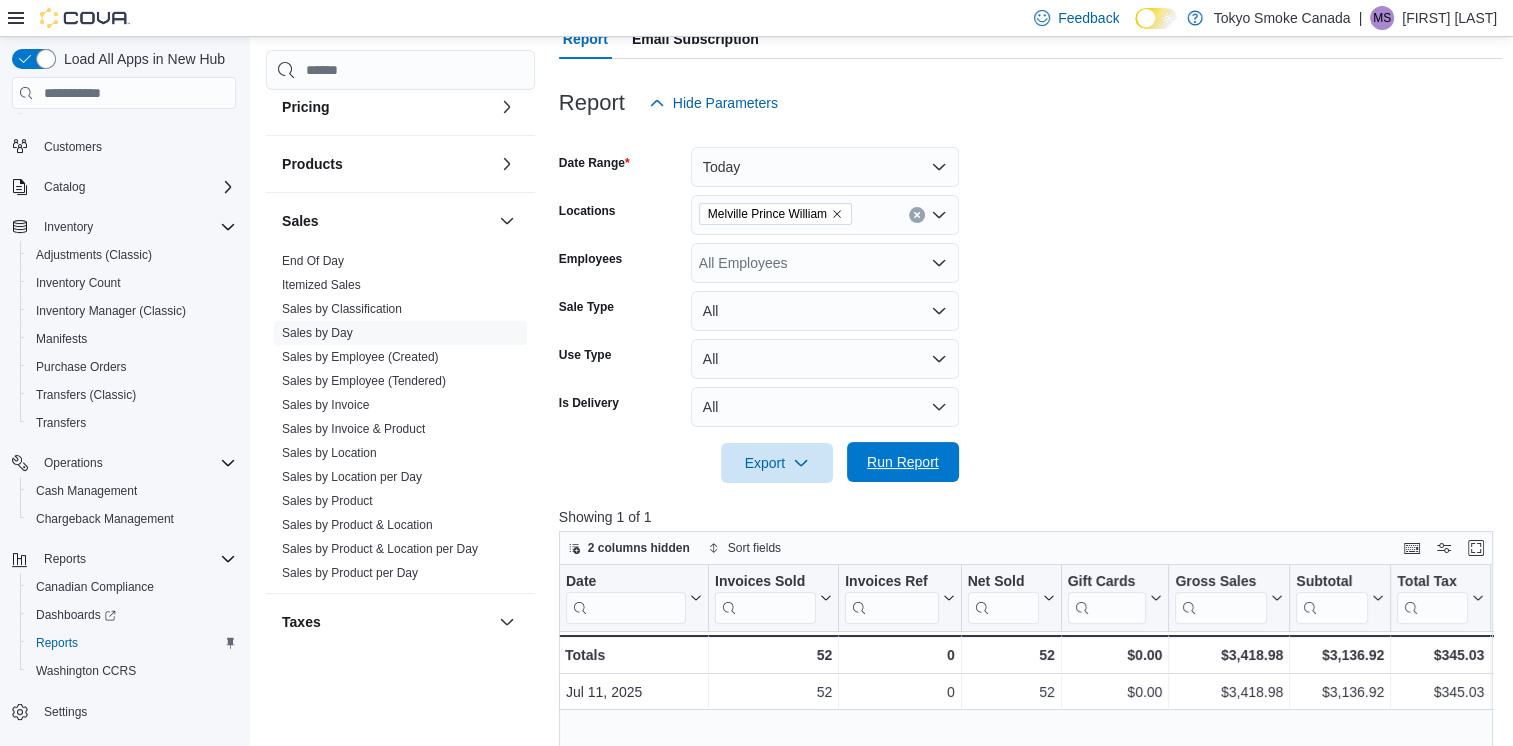 click on "Run Report" at bounding box center (903, 462) 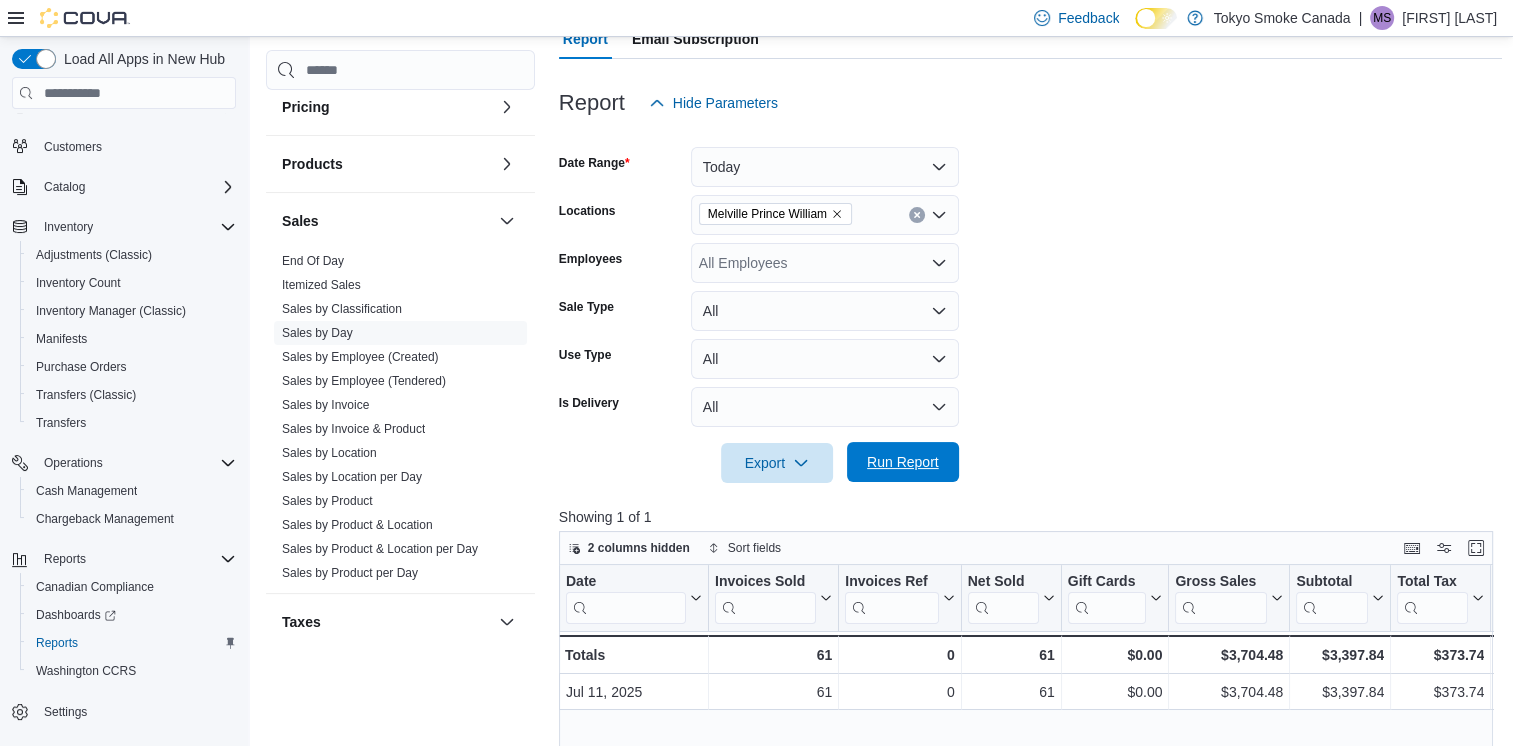click on "Run Report" at bounding box center (903, 462) 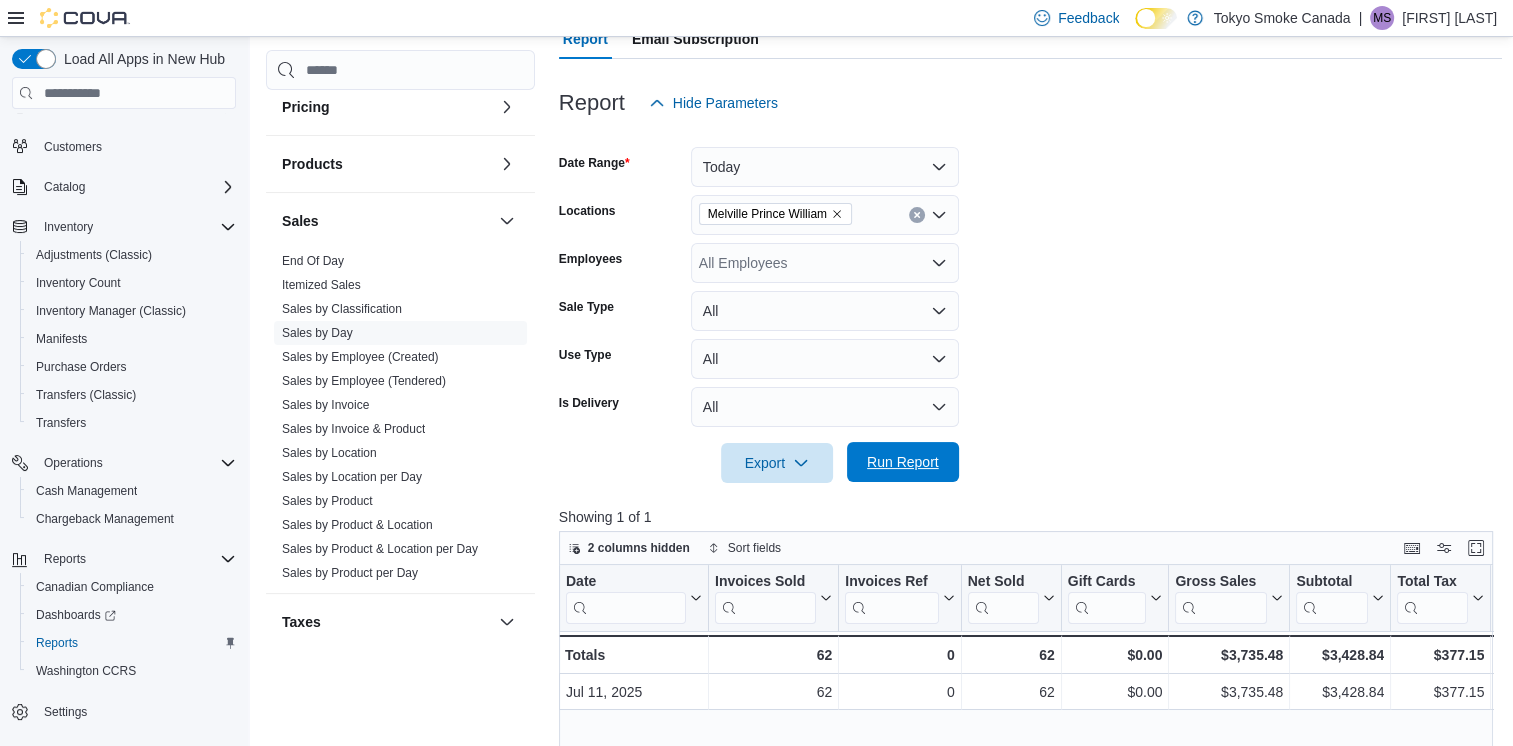 click on "Run Report" at bounding box center (903, 462) 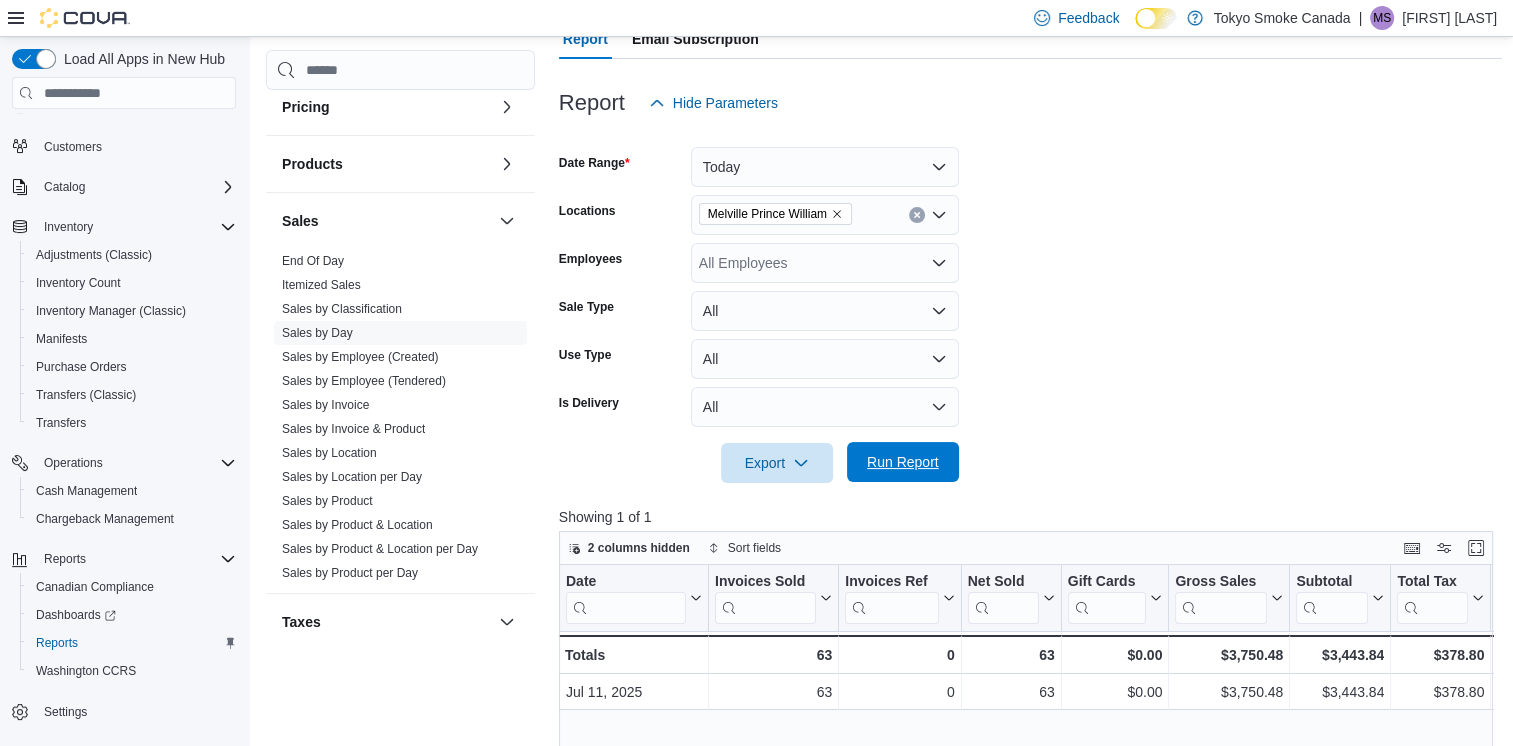 click on "Run Report" at bounding box center (903, 462) 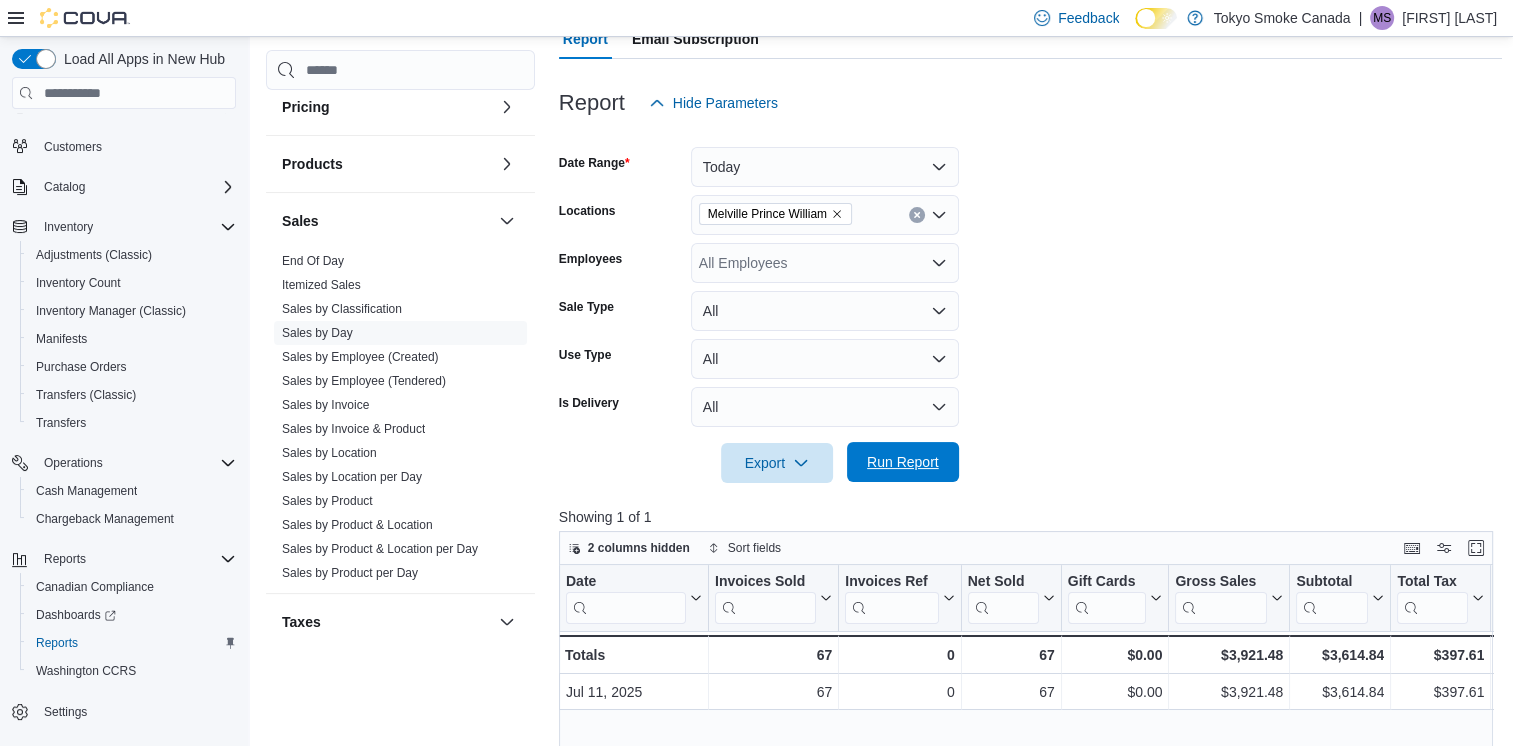 click on "Run Report" at bounding box center [903, 462] 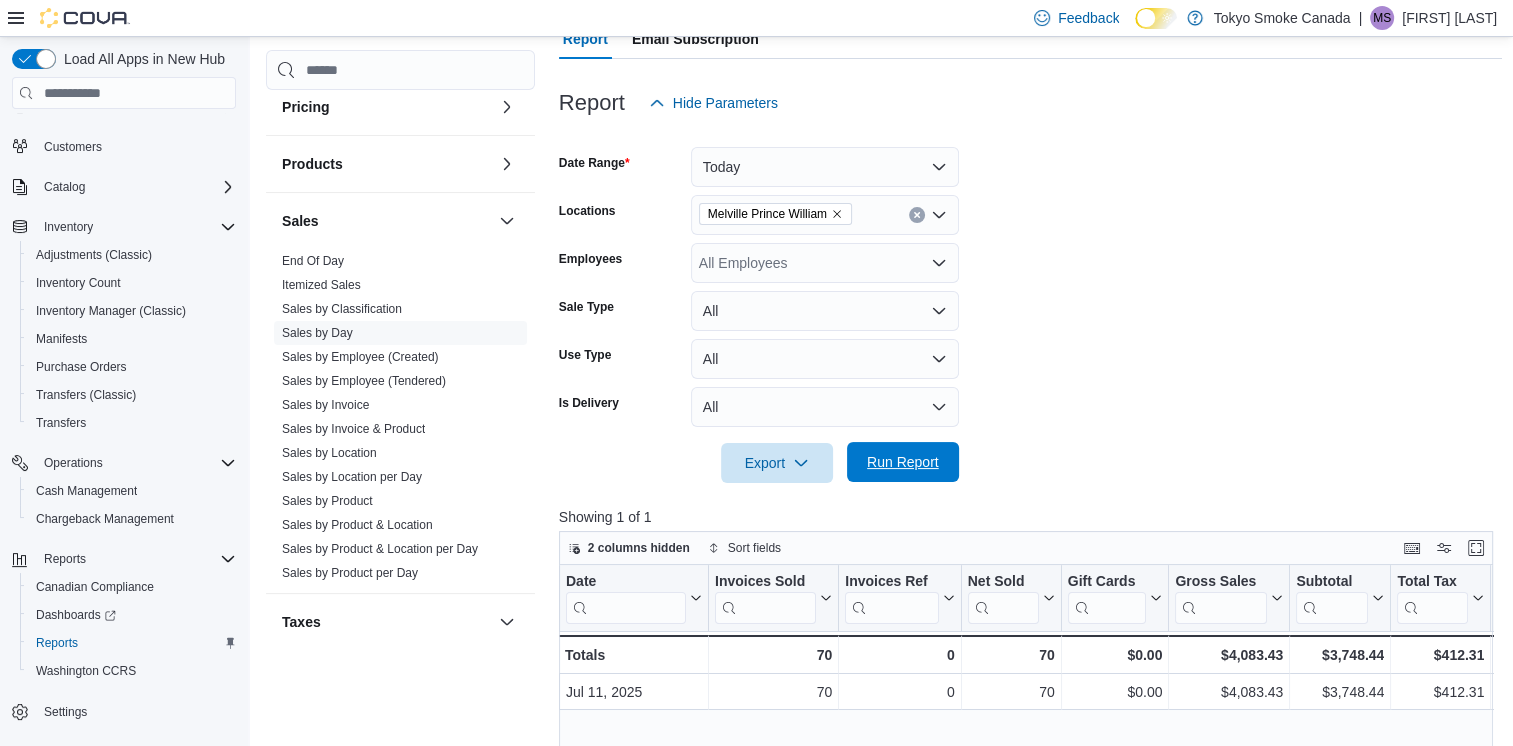 click on "Run Report" at bounding box center (903, 462) 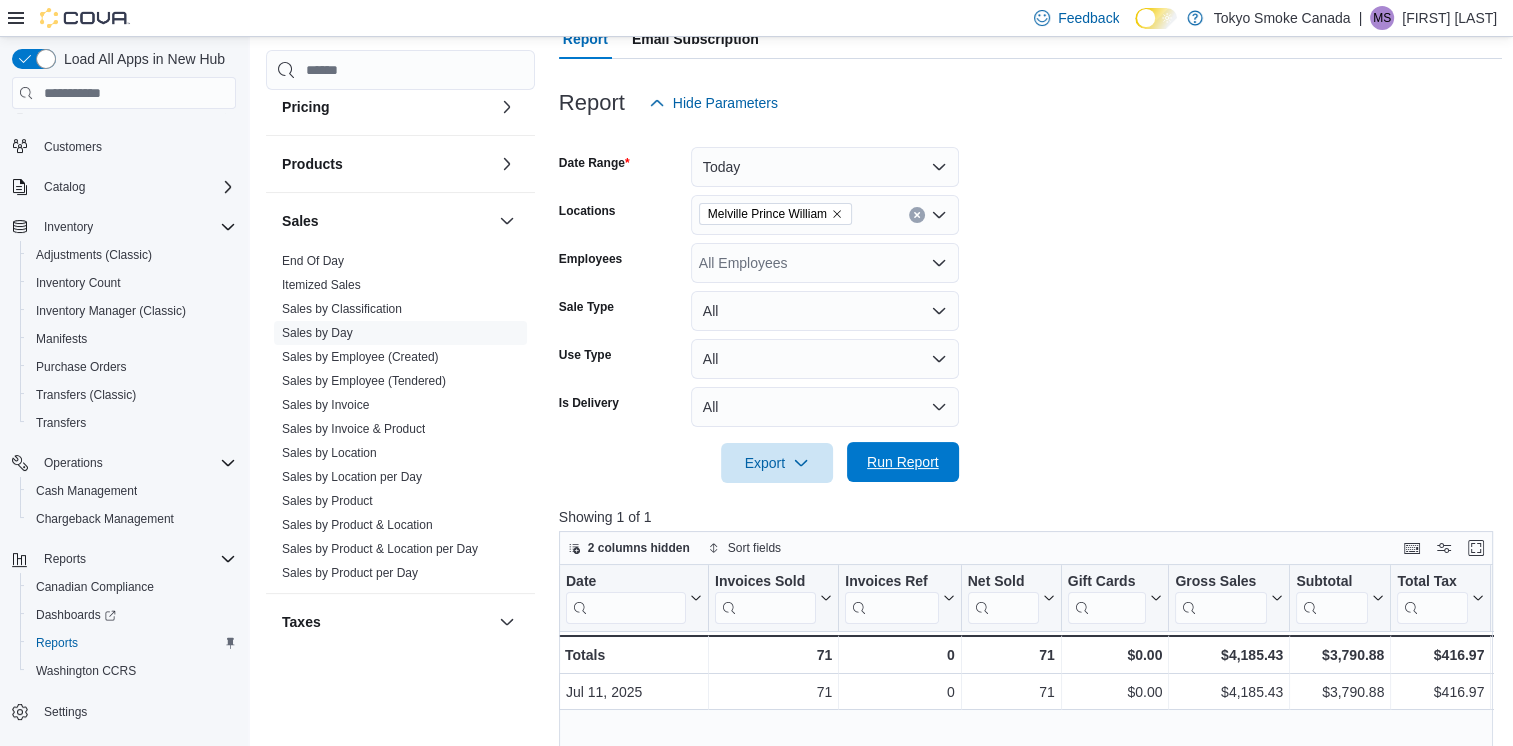 click on "Run Report" at bounding box center [903, 462] 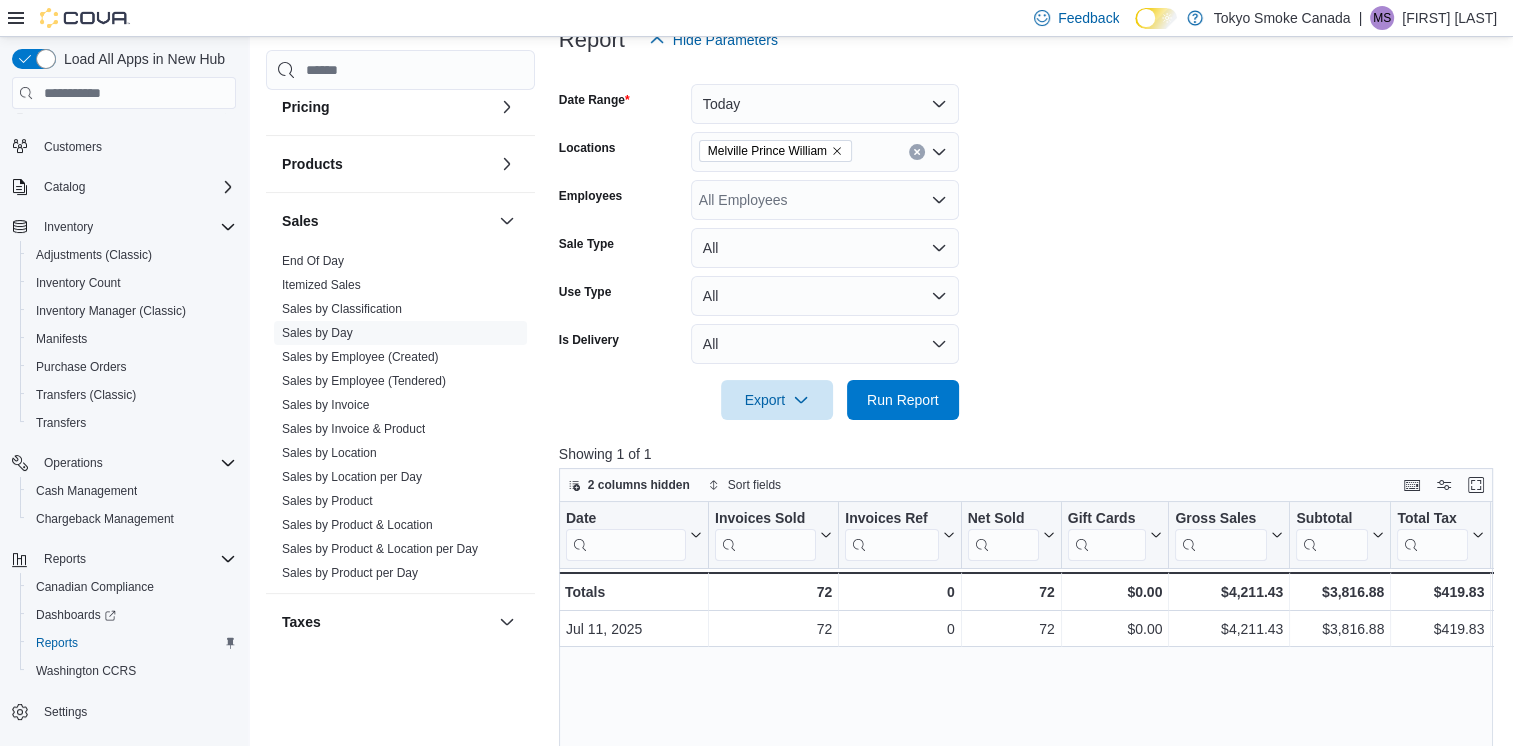 scroll, scrollTop: 298, scrollLeft: 0, axis: vertical 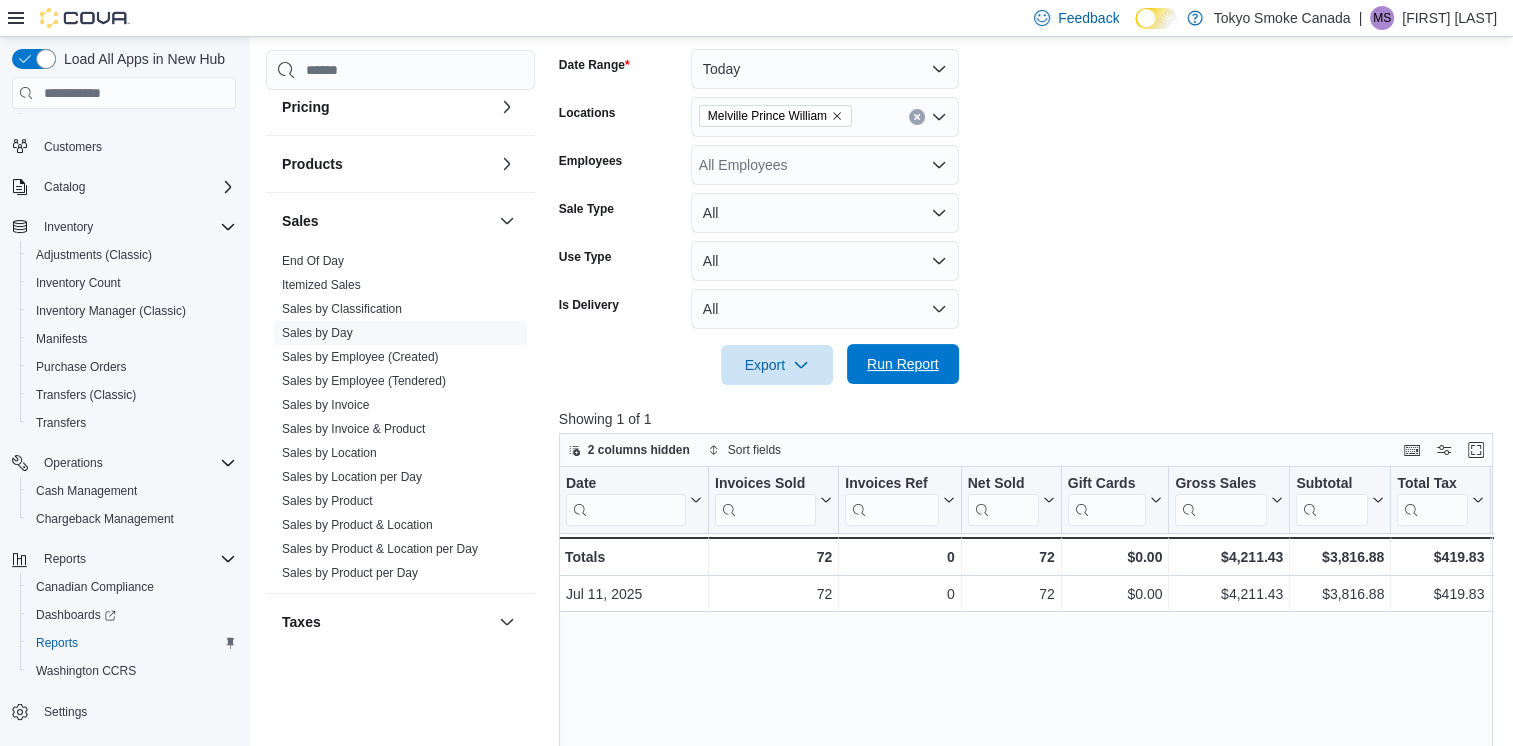 click on "Run Report" at bounding box center (903, 364) 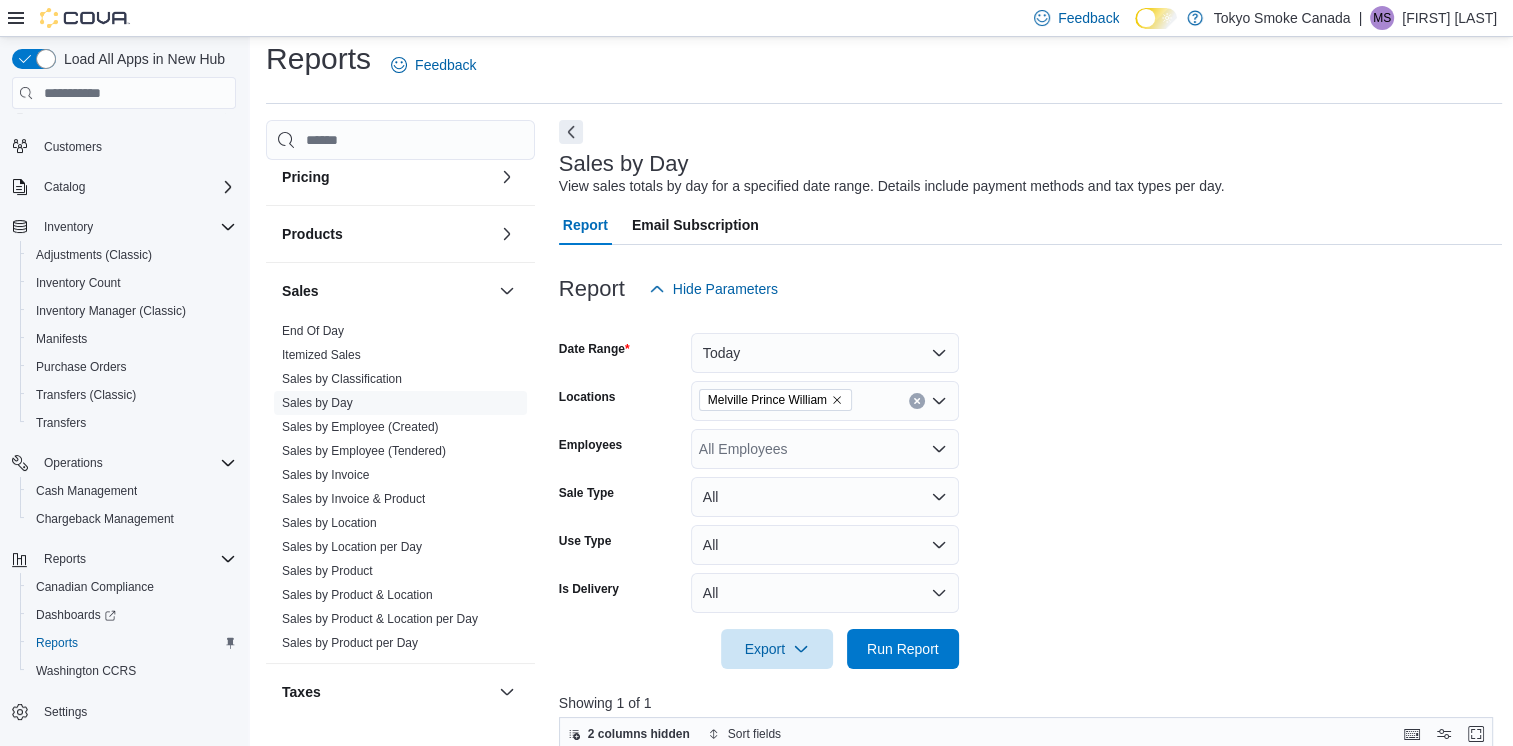 scroll, scrollTop: 0, scrollLeft: 0, axis: both 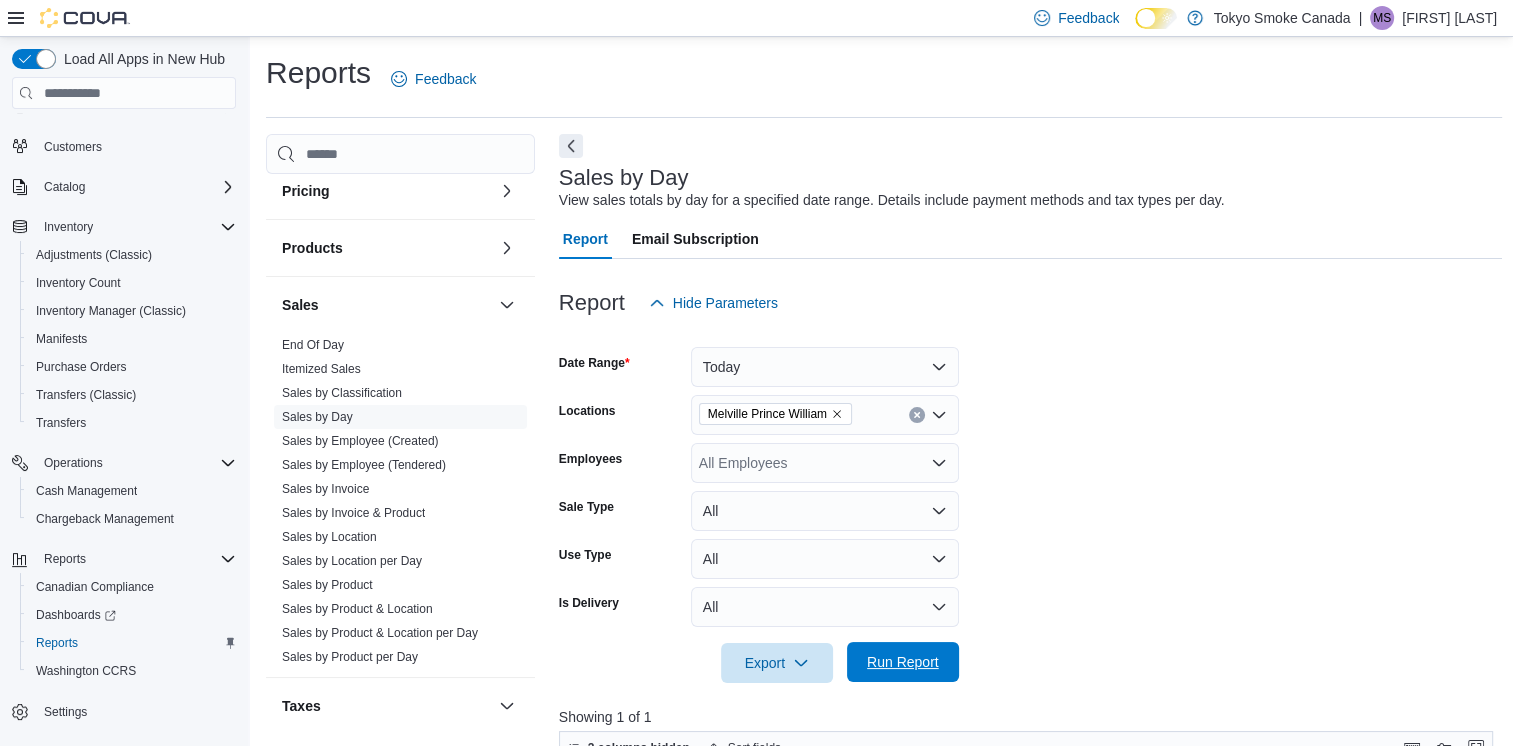 click on "Run Report" at bounding box center [903, 662] 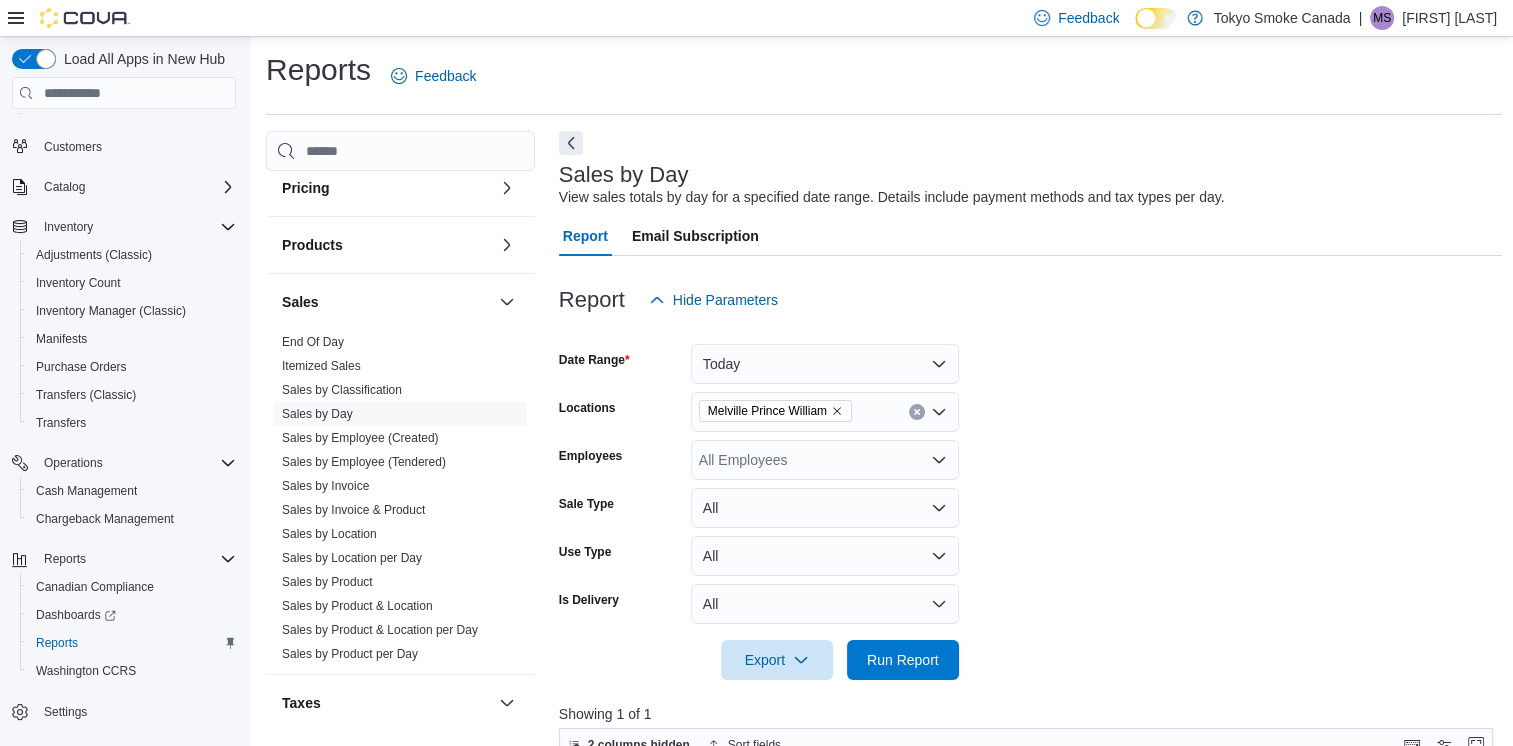 scroll, scrollTop: 0, scrollLeft: 0, axis: both 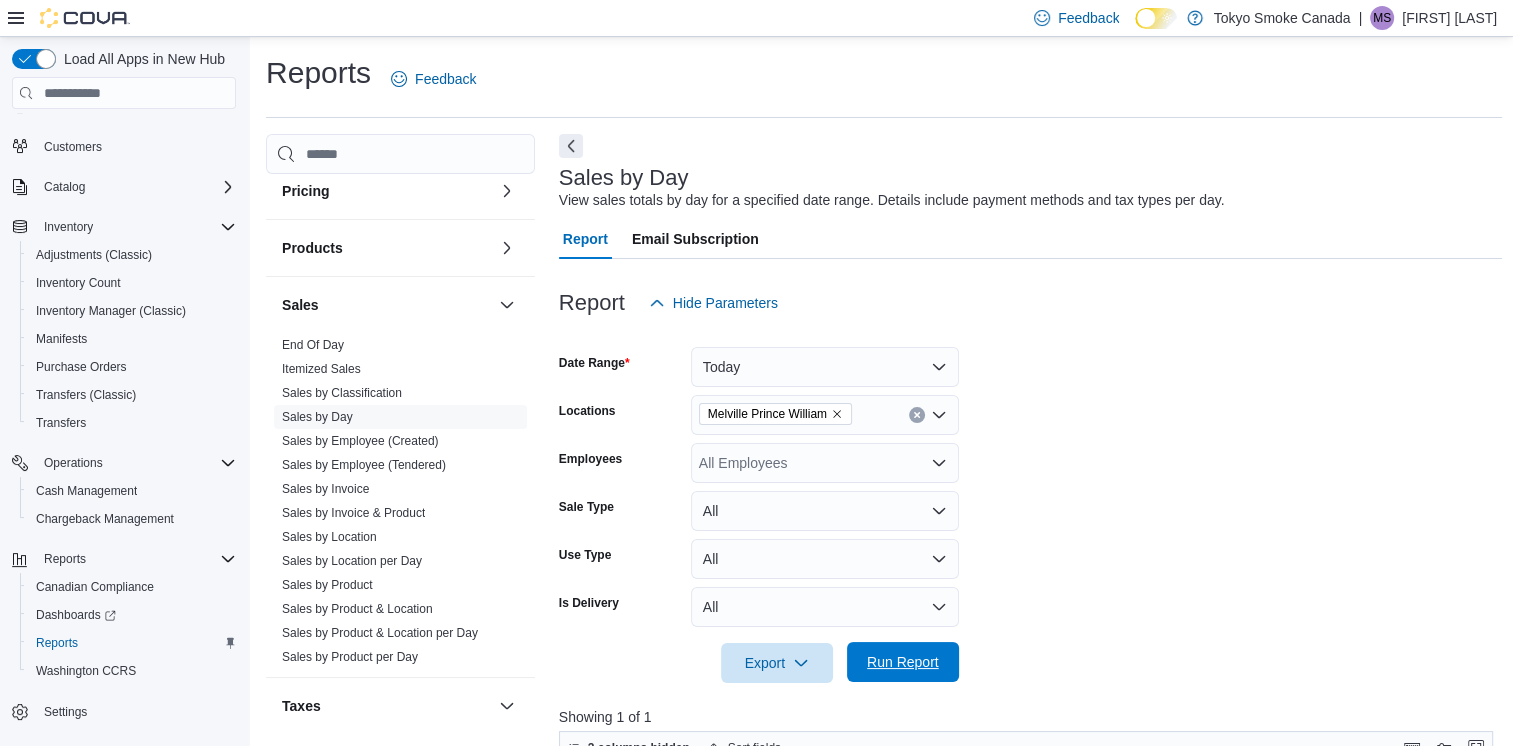 click on "Run Report" at bounding box center (903, 662) 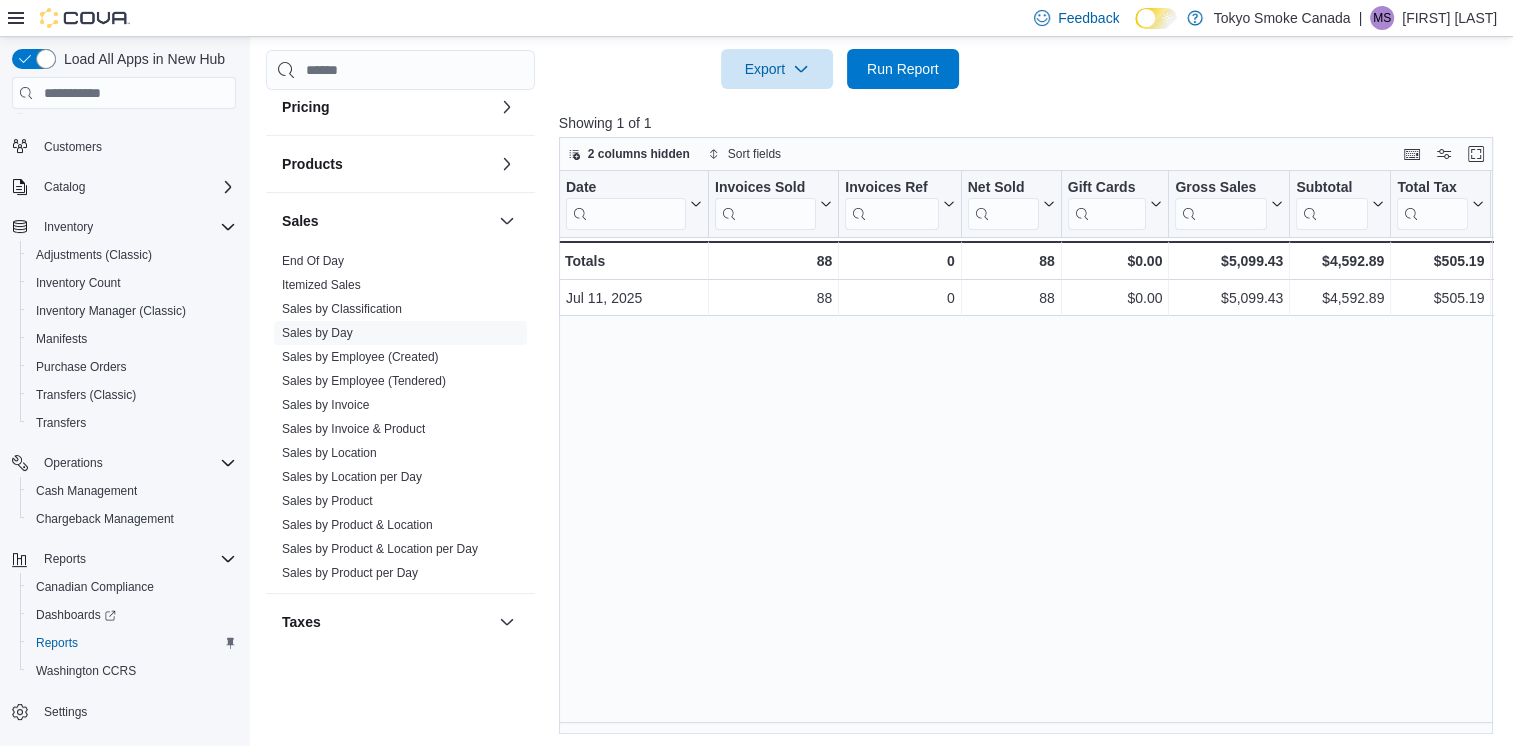 scroll, scrollTop: 598, scrollLeft: 0, axis: vertical 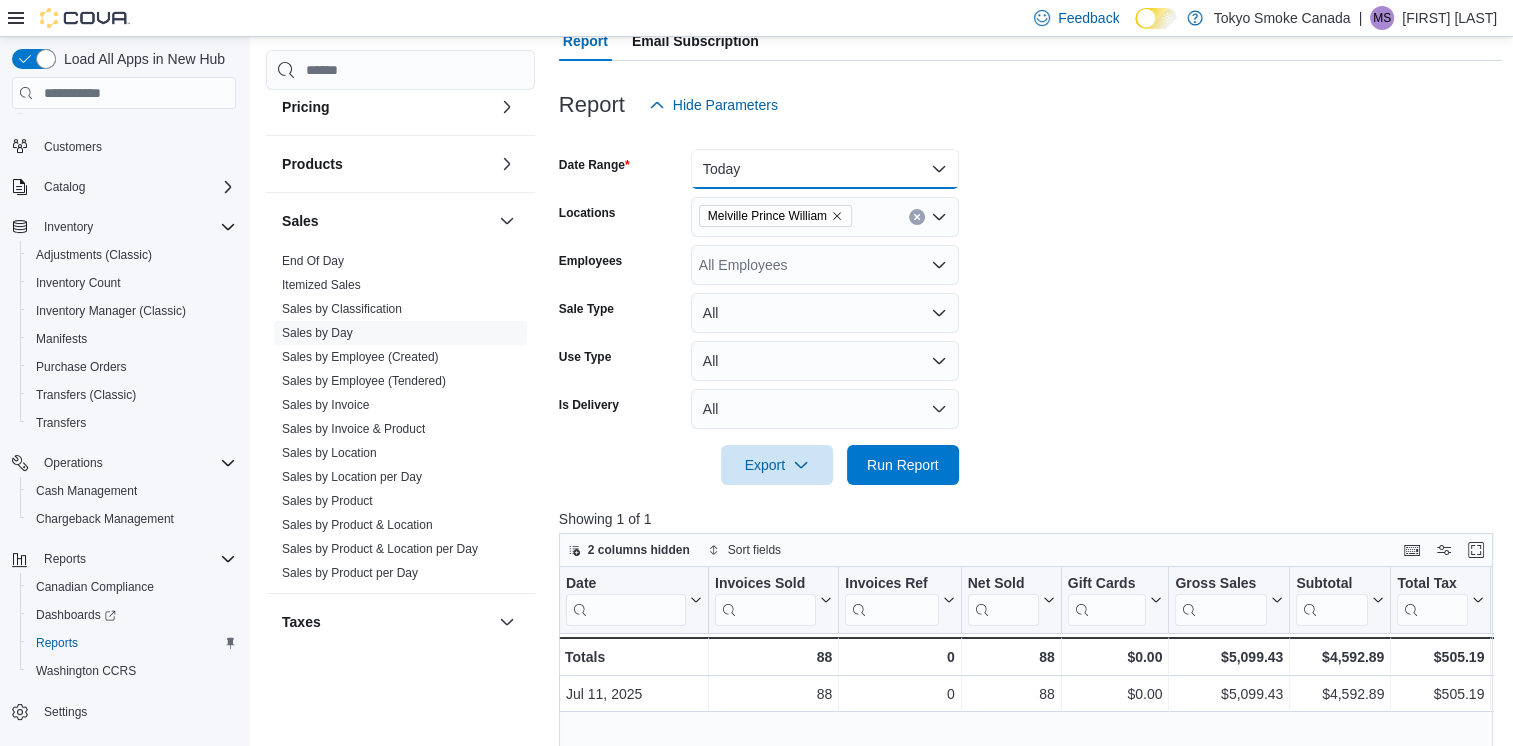 click on "Today" at bounding box center (825, 169) 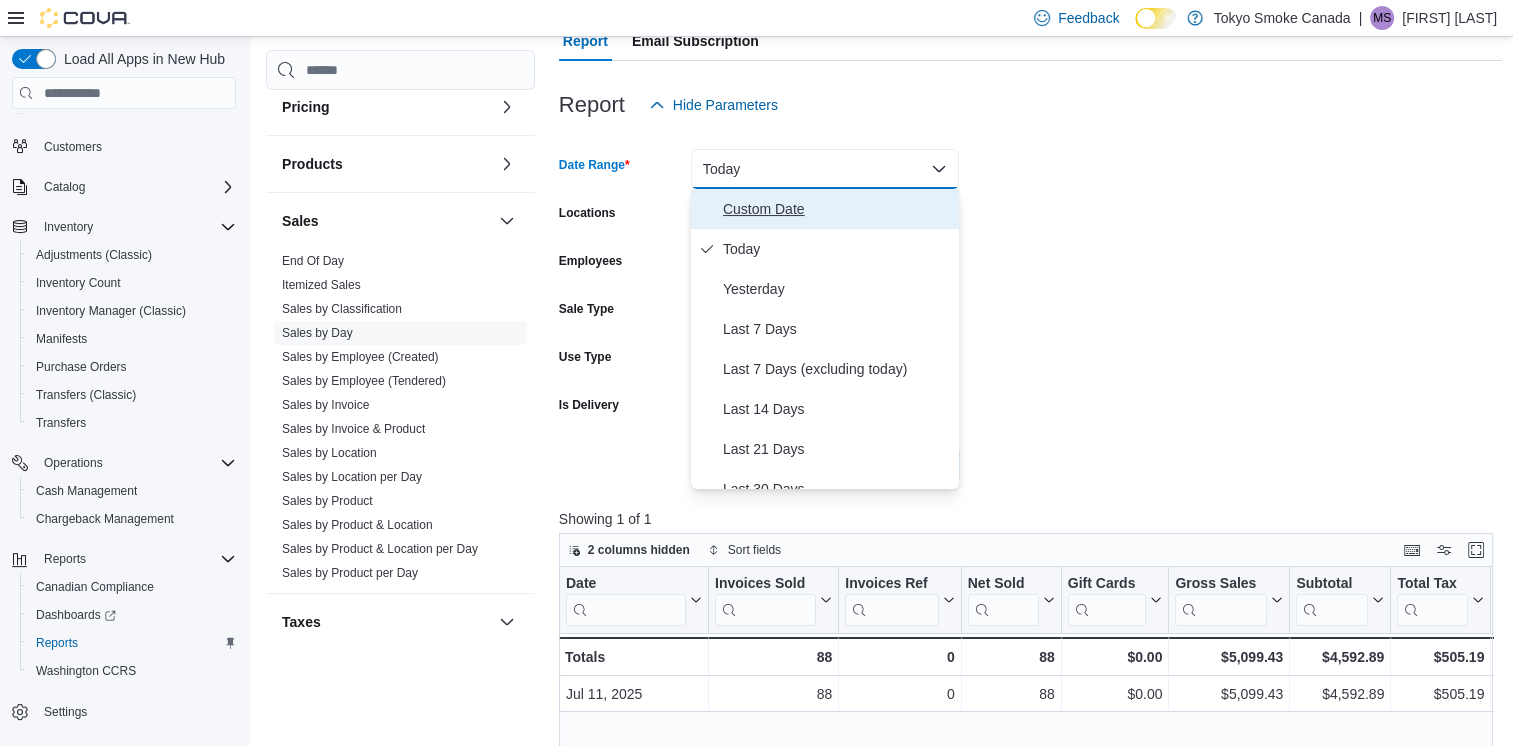 click on "Custom Date" at bounding box center (837, 209) 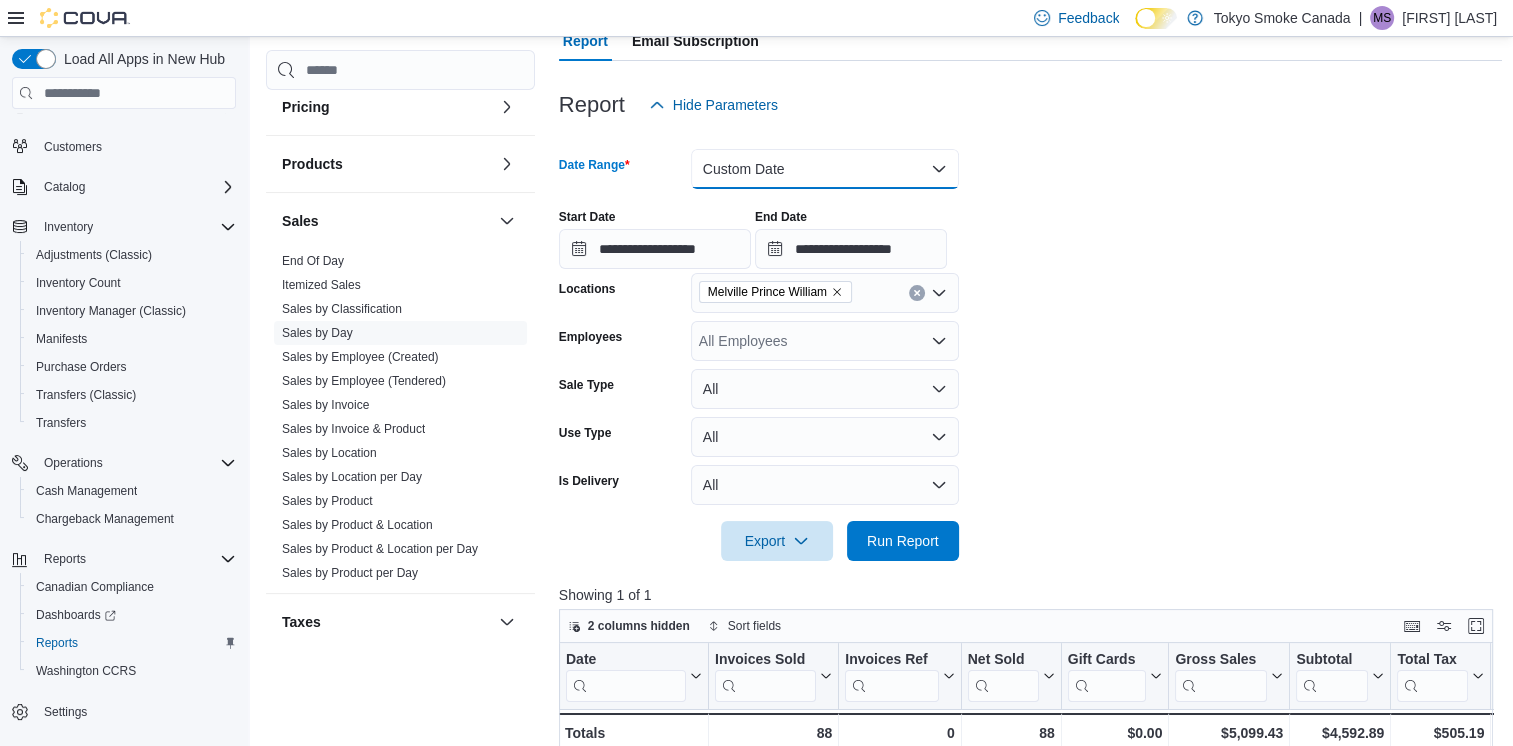 click on "Custom Date" at bounding box center (825, 169) 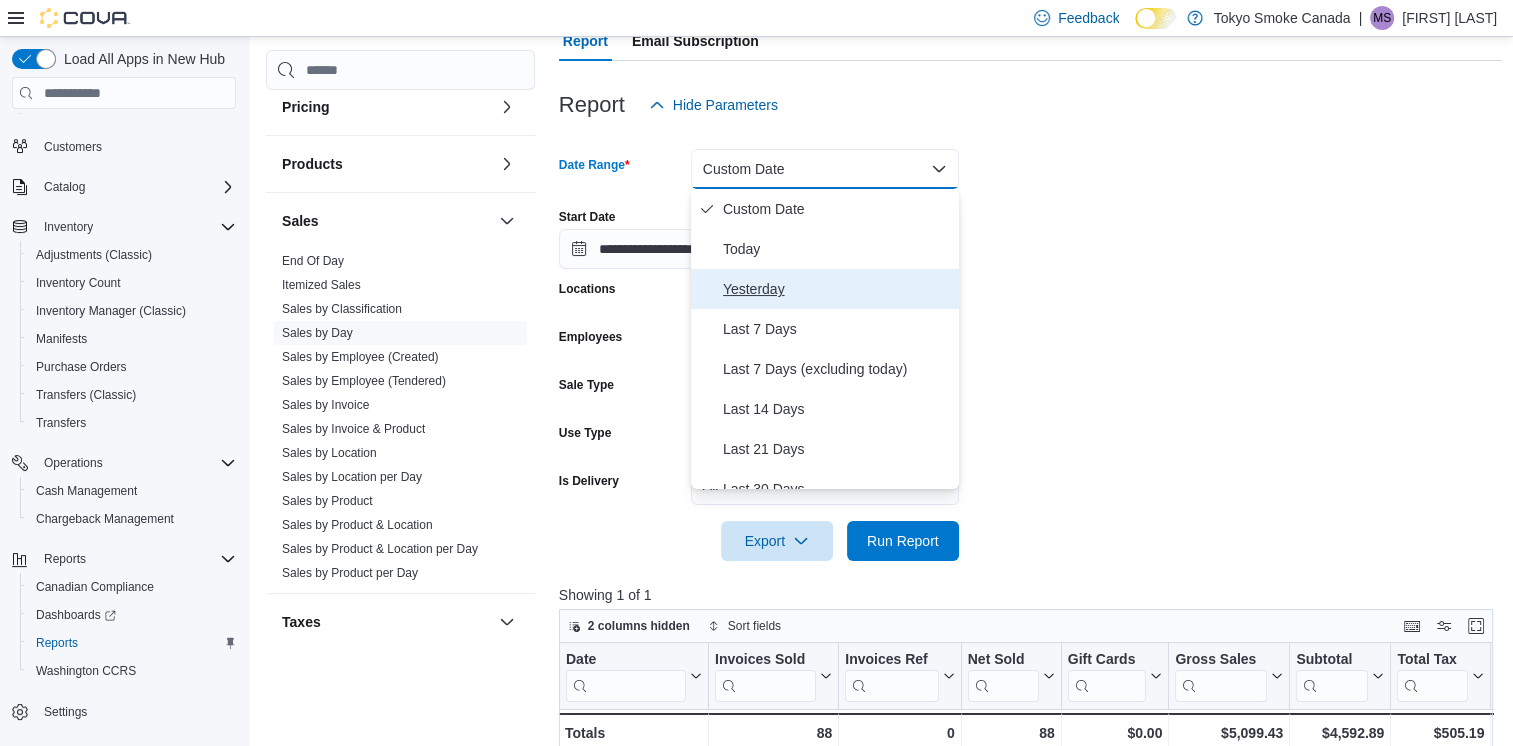 drag, startPoint x: 792, startPoint y: 290, endPoint x: 1102, endPoint y: 284, distance: 310.05804 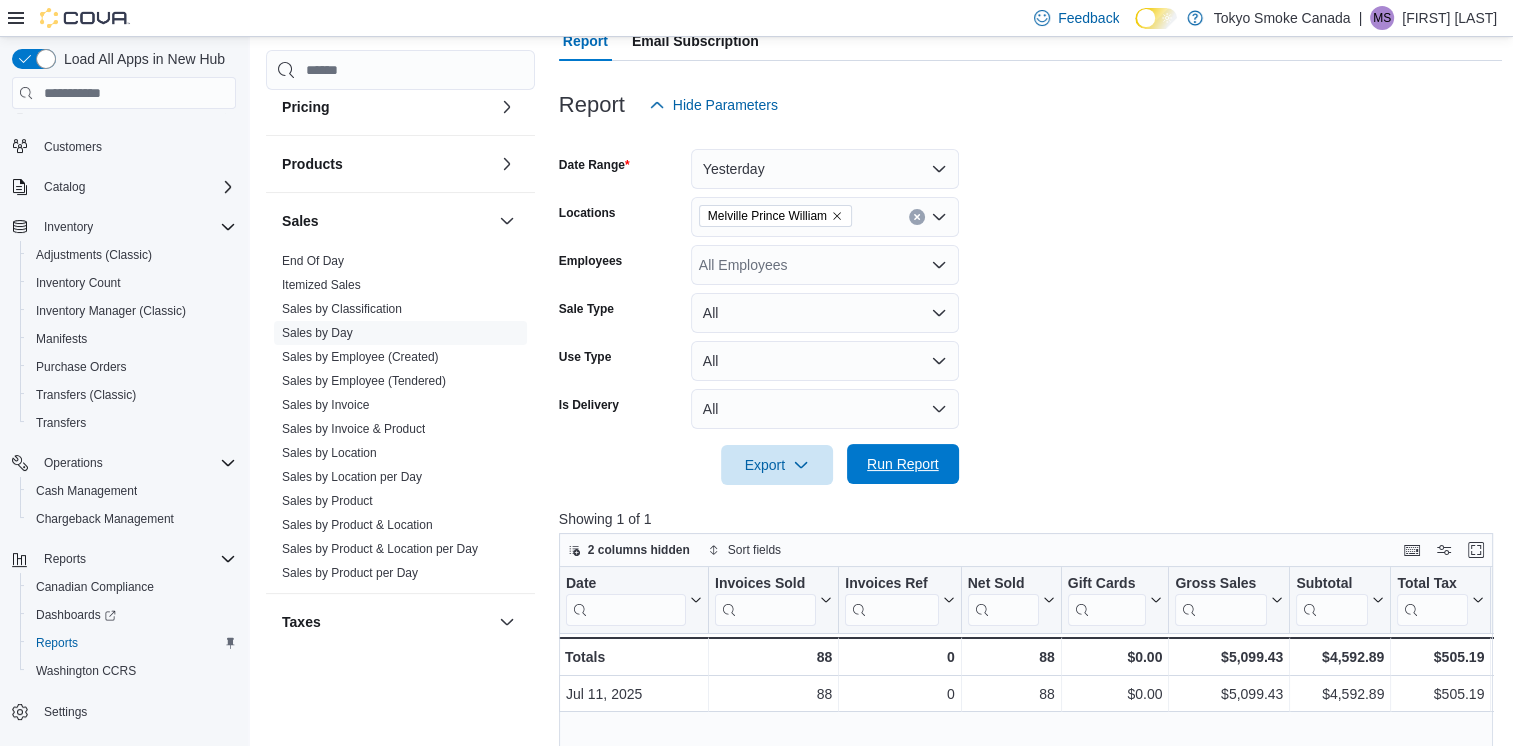 click on "Run Report" at bounding box center [903, 464] 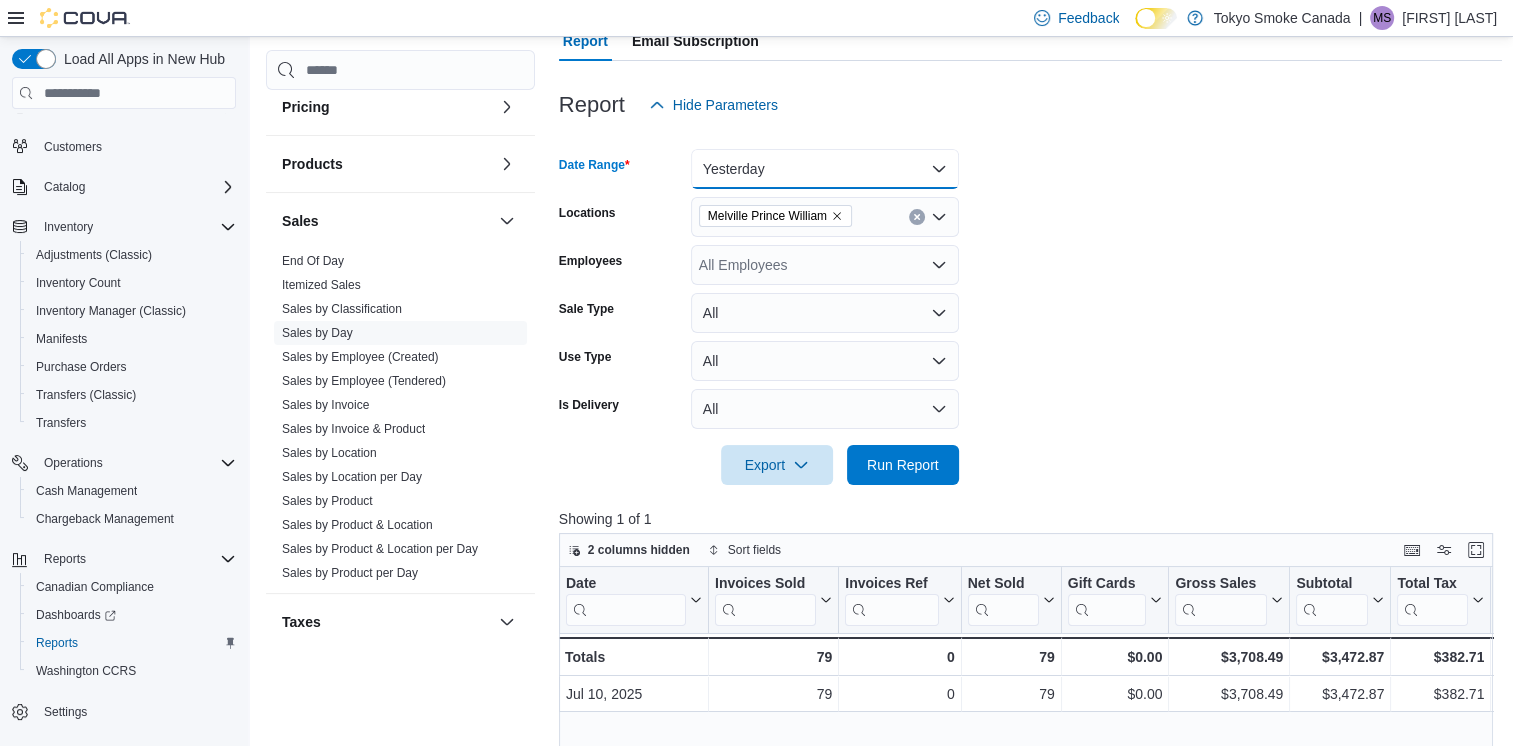 click on "Yesterday" at bounding box center (825, 169) 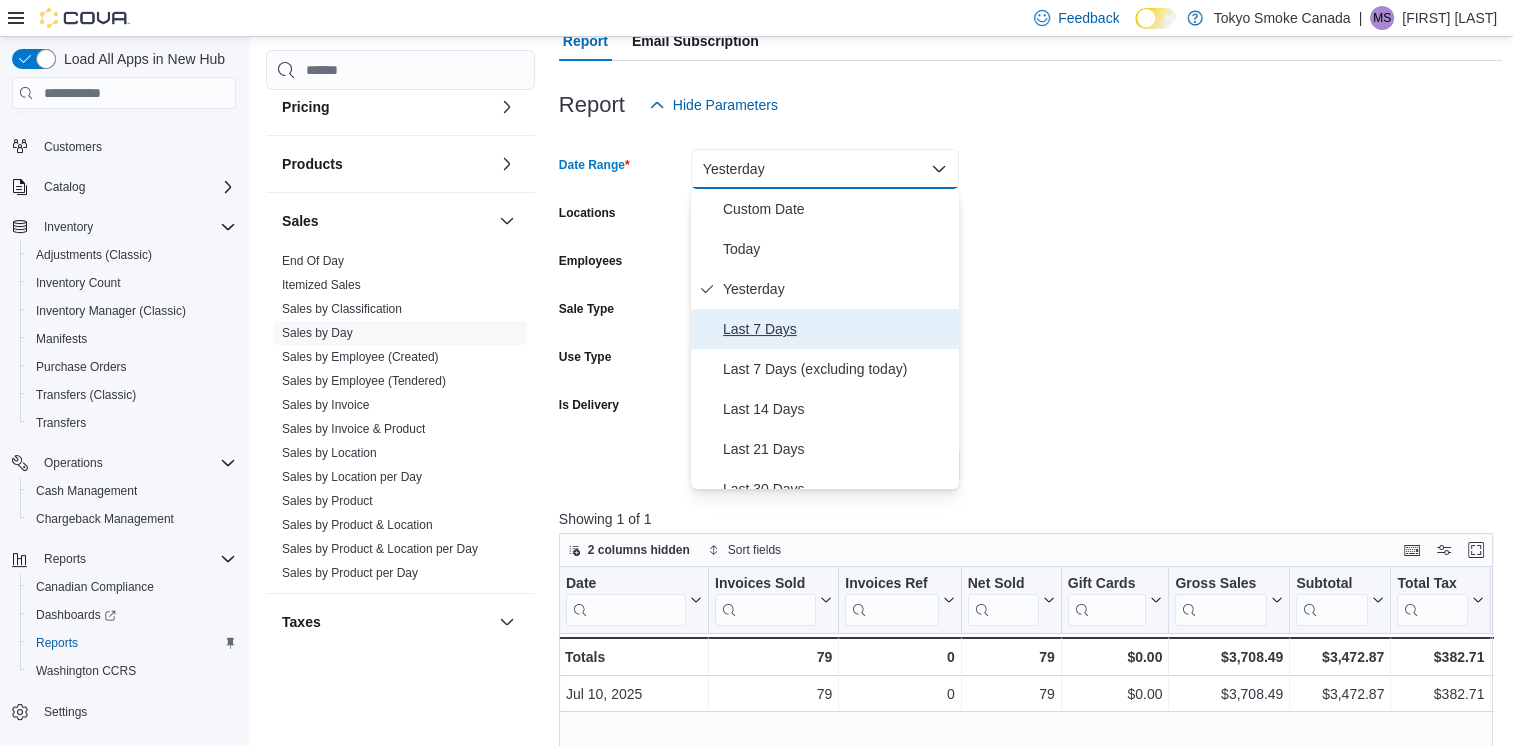 click on "Last 7 Days" at bounding box center [837, 329] 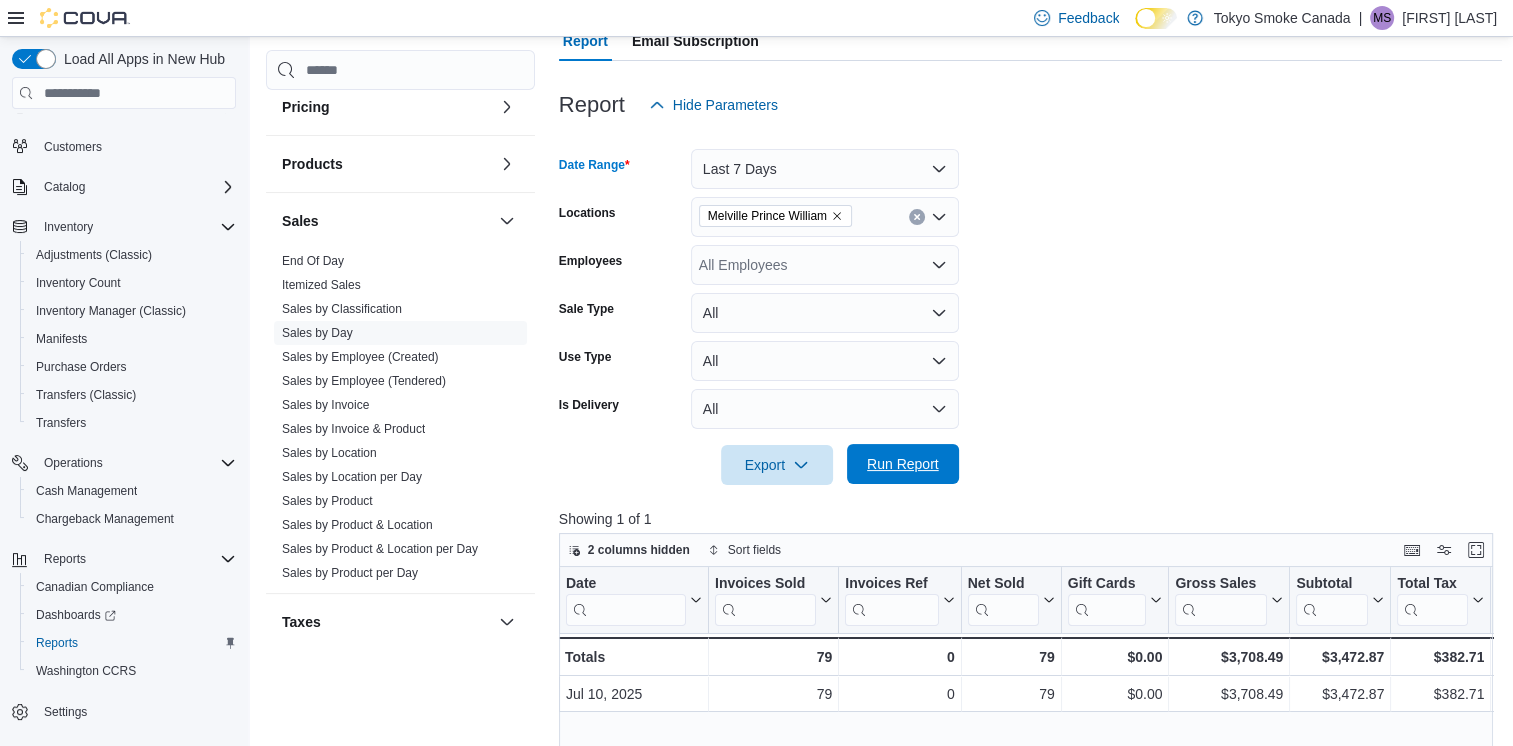click on "Run Report" at bounding box center (903, 464) 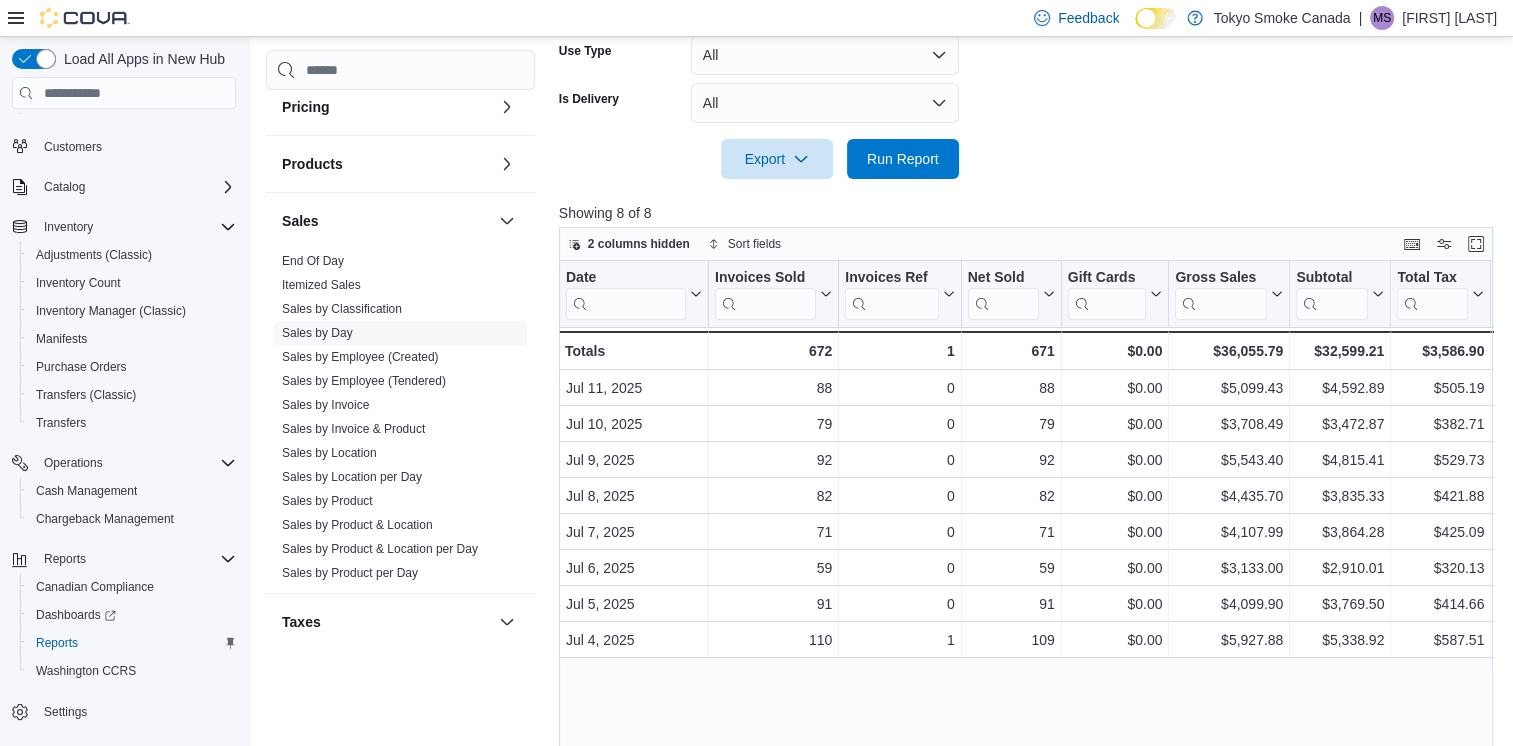 scroll, scrollTop: 598, scrollLeft: 0, axis: vertical 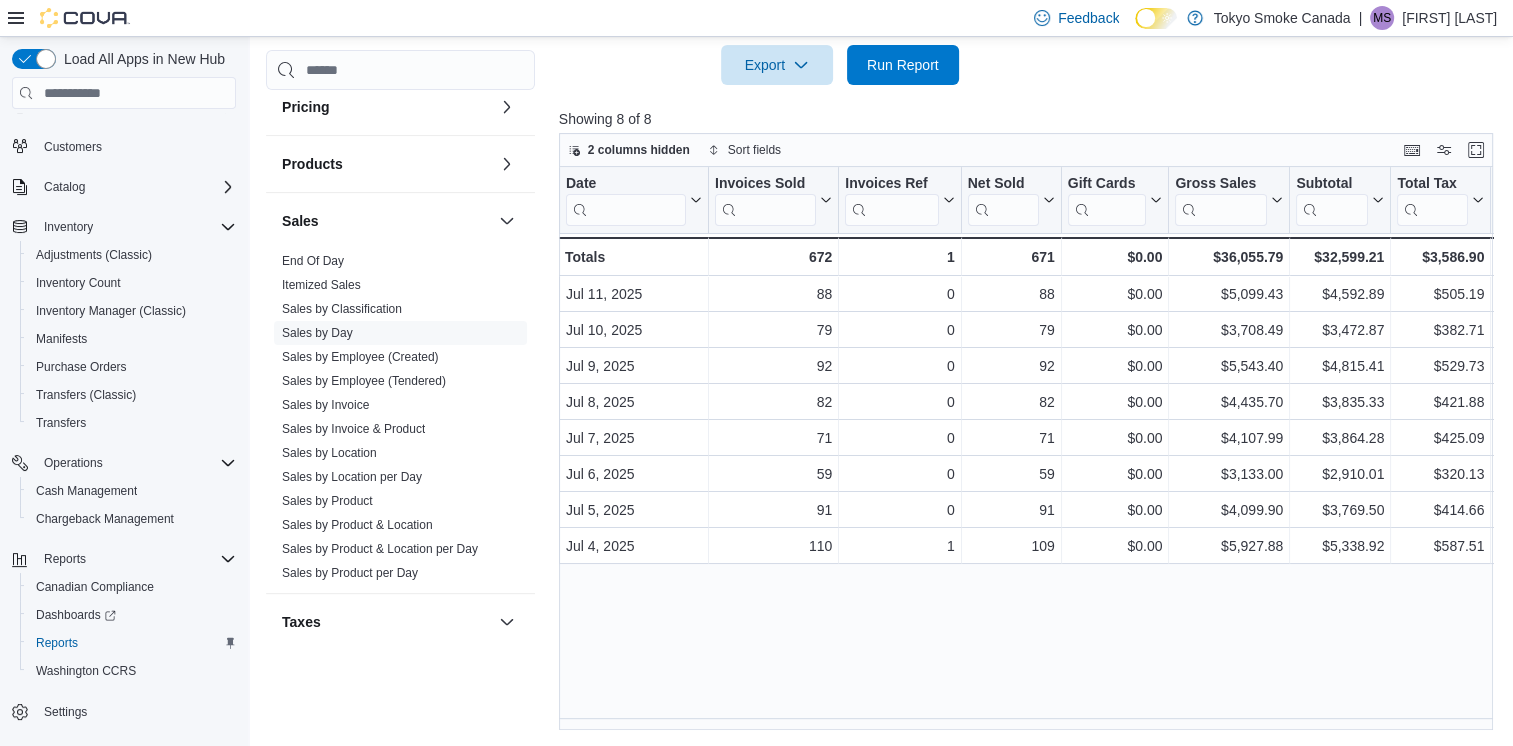 click on "Date Click to view column header actions Invoices Sold Click to view column header actions Invoices Ref Click to view column header actions Net Sold Click to view column header actions Gift Cards Click to view column header actions Gross Sales Click to view column header actions Subtotal Click to view column header actions Total Tax Click to view column header actions Total Invoiced Click to view column header actions Total Cost Click to view column header actions Gross Profit Click to view column header actions Gross Margin Click to view column header actions Total Discount Click to view column header actions Items Per Transaction Click to view column header actions Qty Per Transaction Click to view column header actions Transaction Average Click to view column header actions Cash Click to view column header actions Debit Click to view column header actions MasterCard Click to view column header actions Online Payment Click to view column header actions Visa Click to view column header actions GST PST Tips 0" at bounding box center (1031, 449) 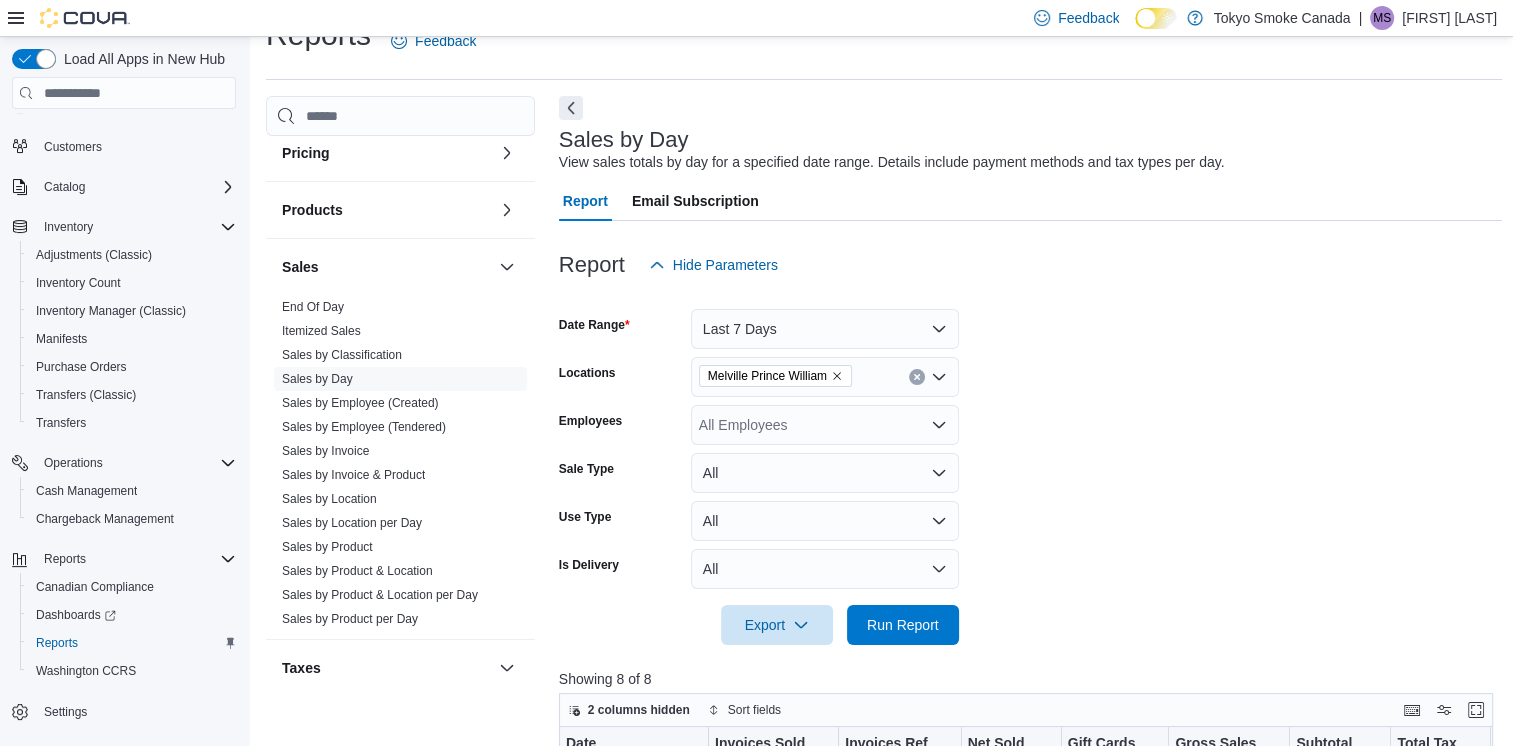 scroll, scrollTop: 0, scrollLeft: 0, axis: both 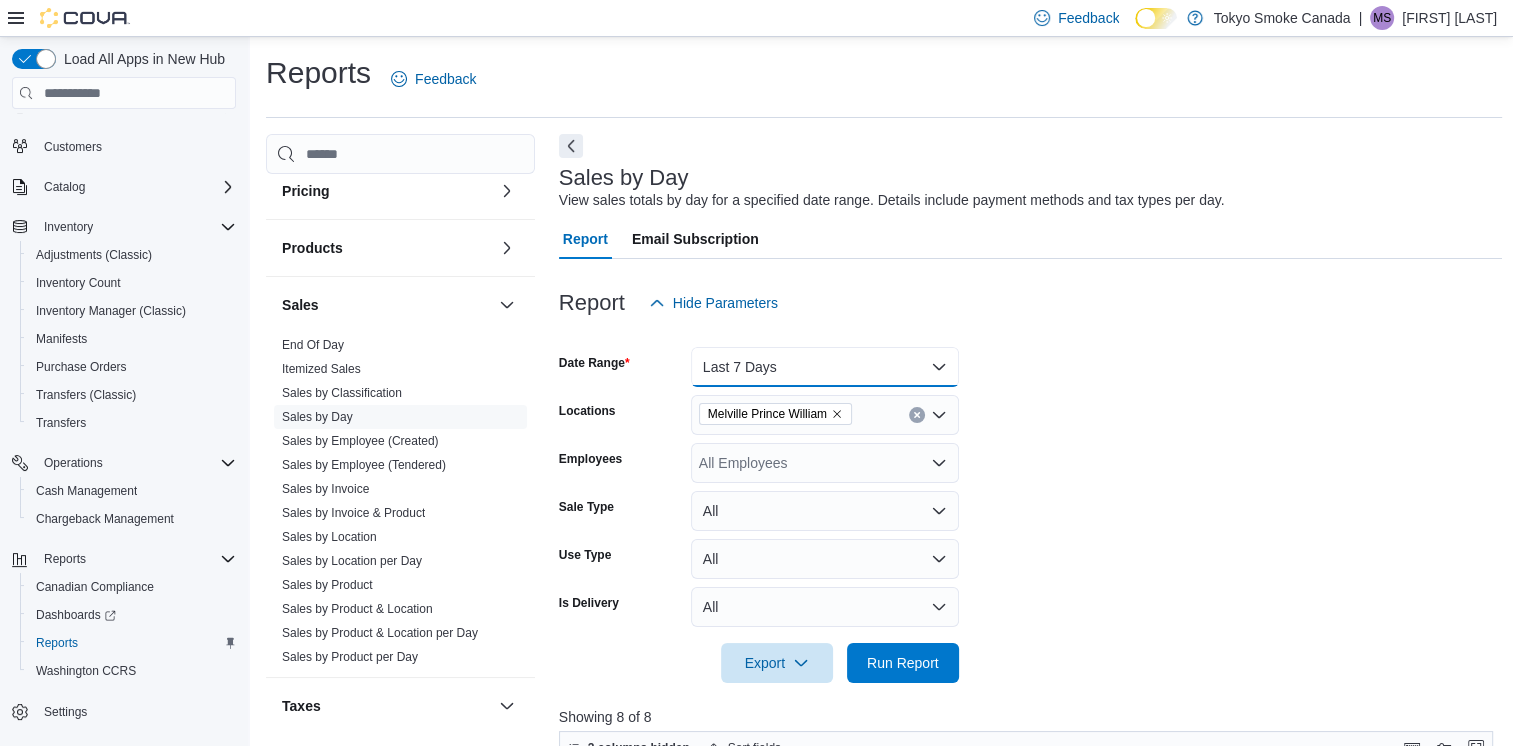 click on "Last 7 Days" at bounding box center [825, 367] 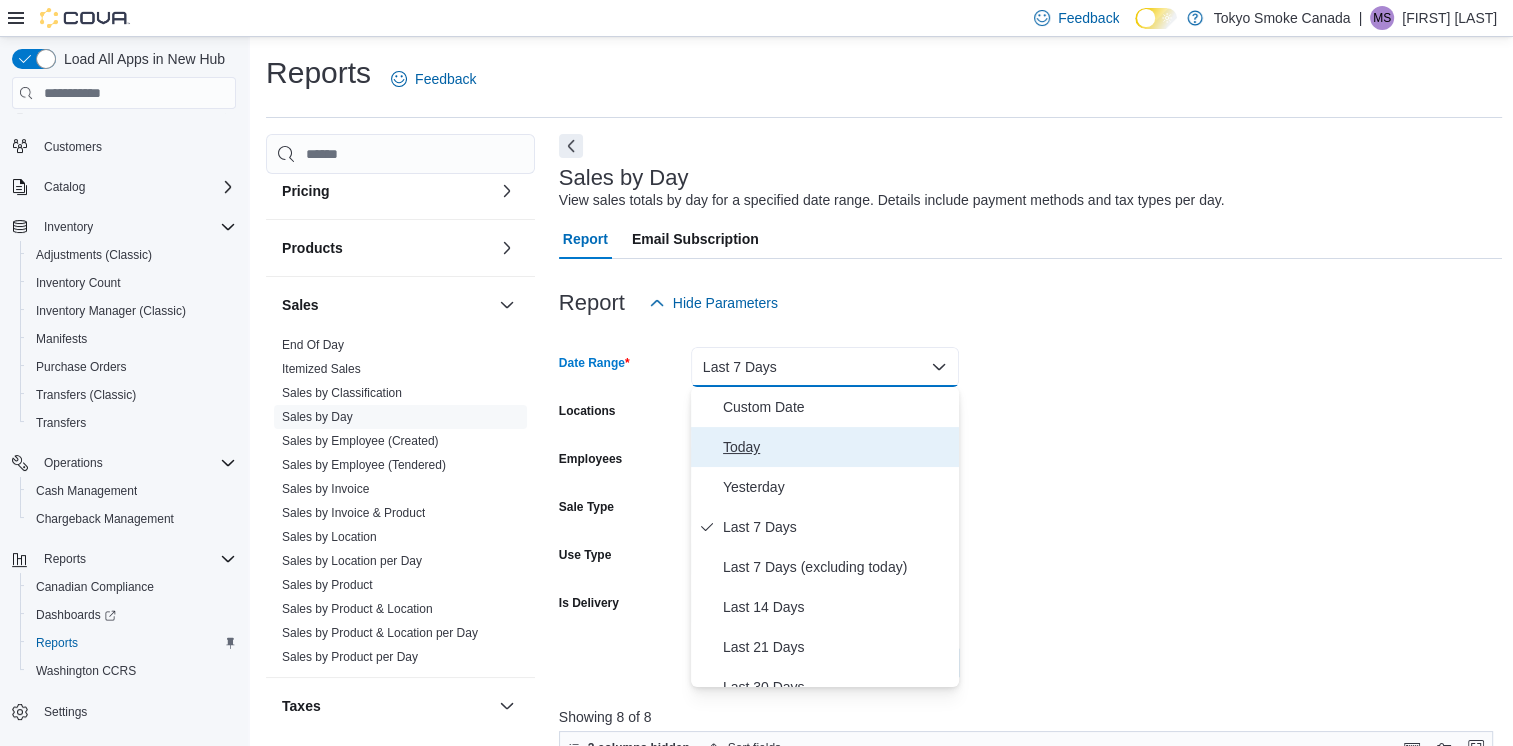 click on "Today" at bounding box center [837, 447] 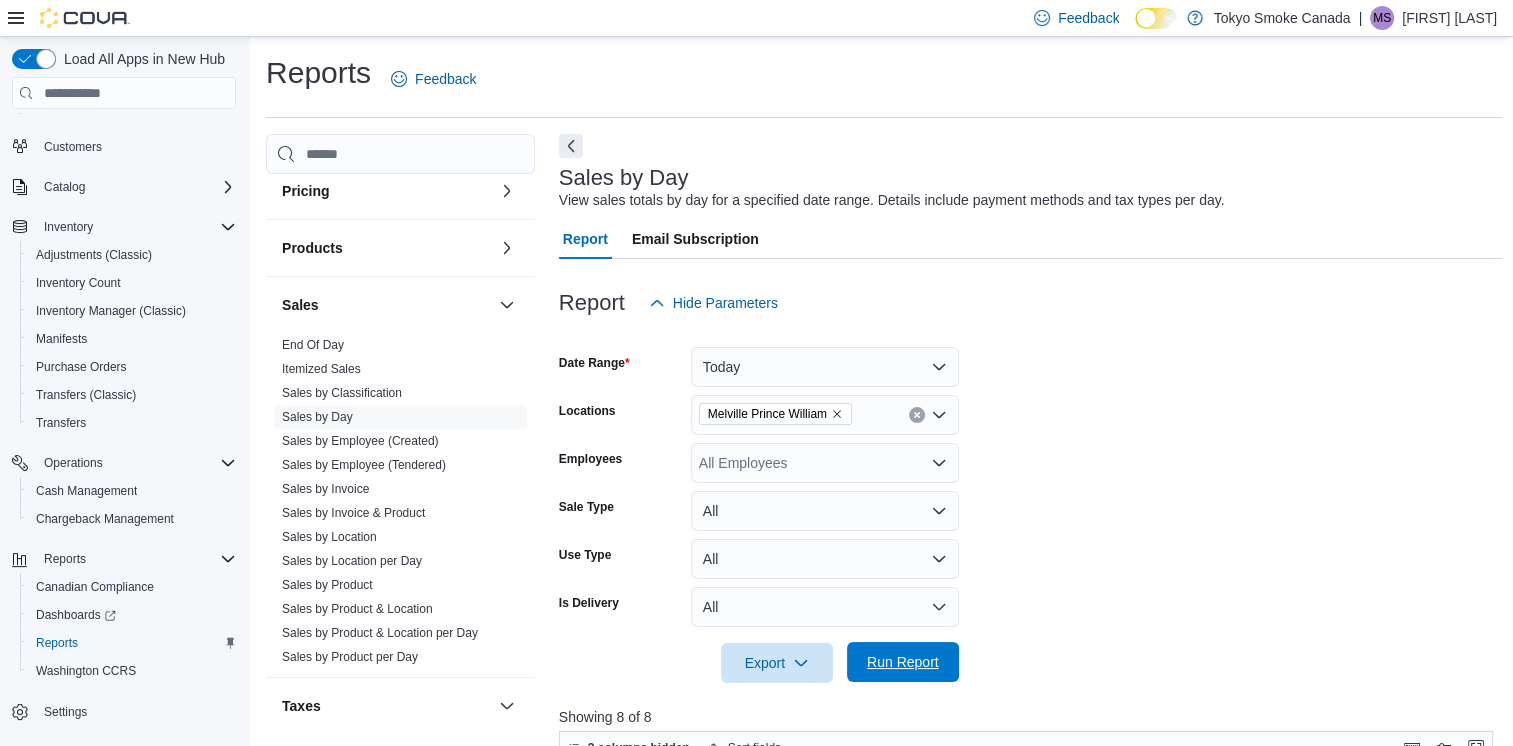 click on "Run Report" at bounding box center [903, 662] 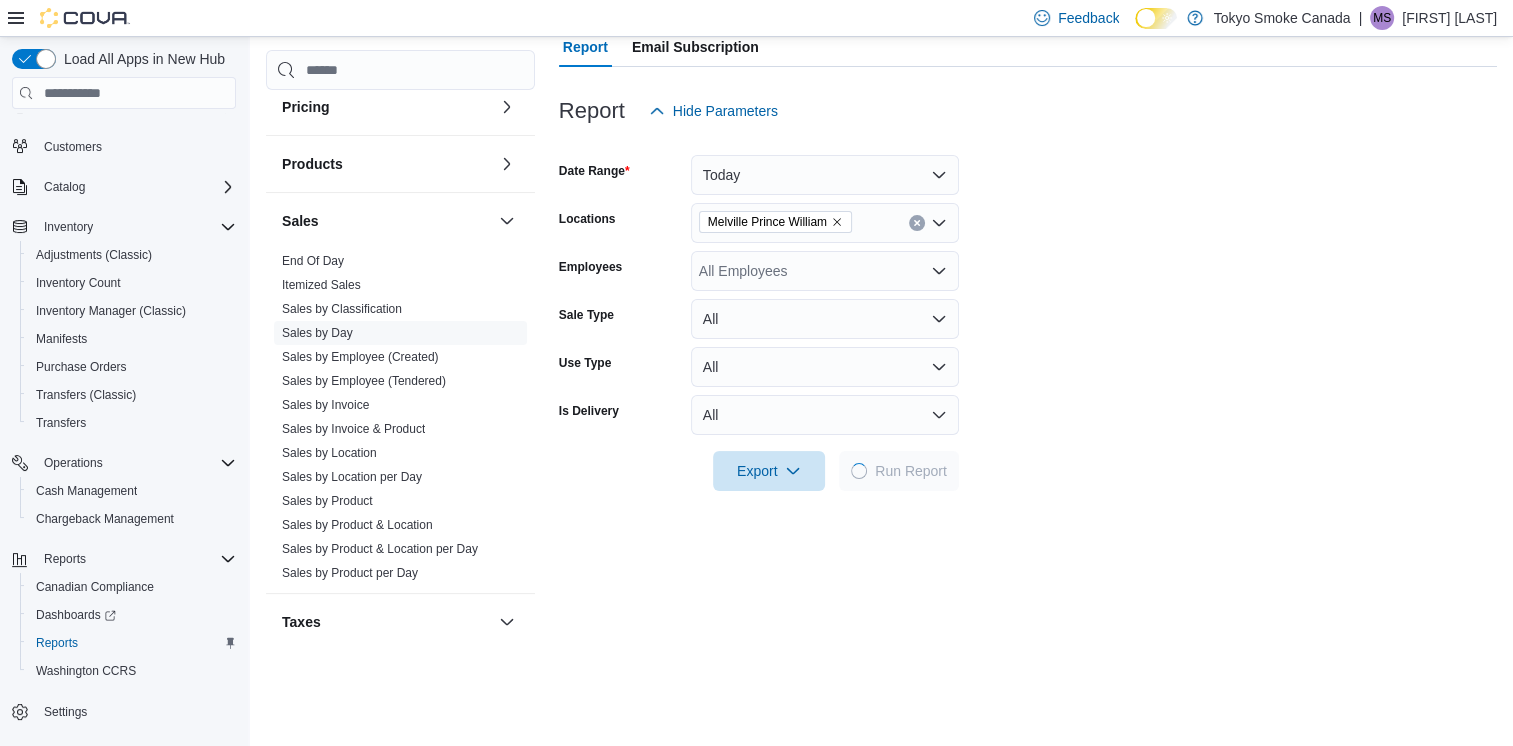 scroll, scrollTop: 200, scrollLeft: 0, axis: vertical 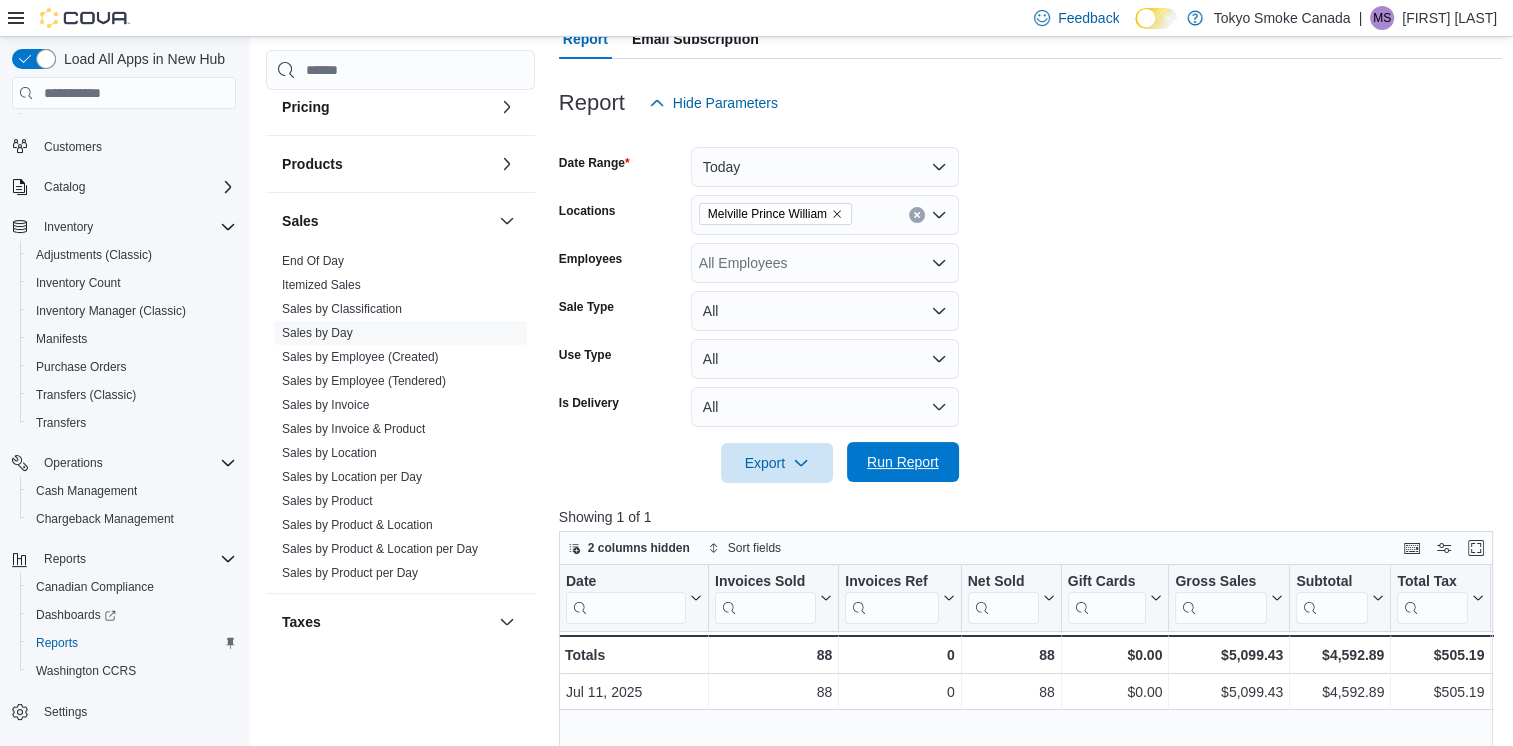 click on "Run Report" at bounding box center (903, 462) 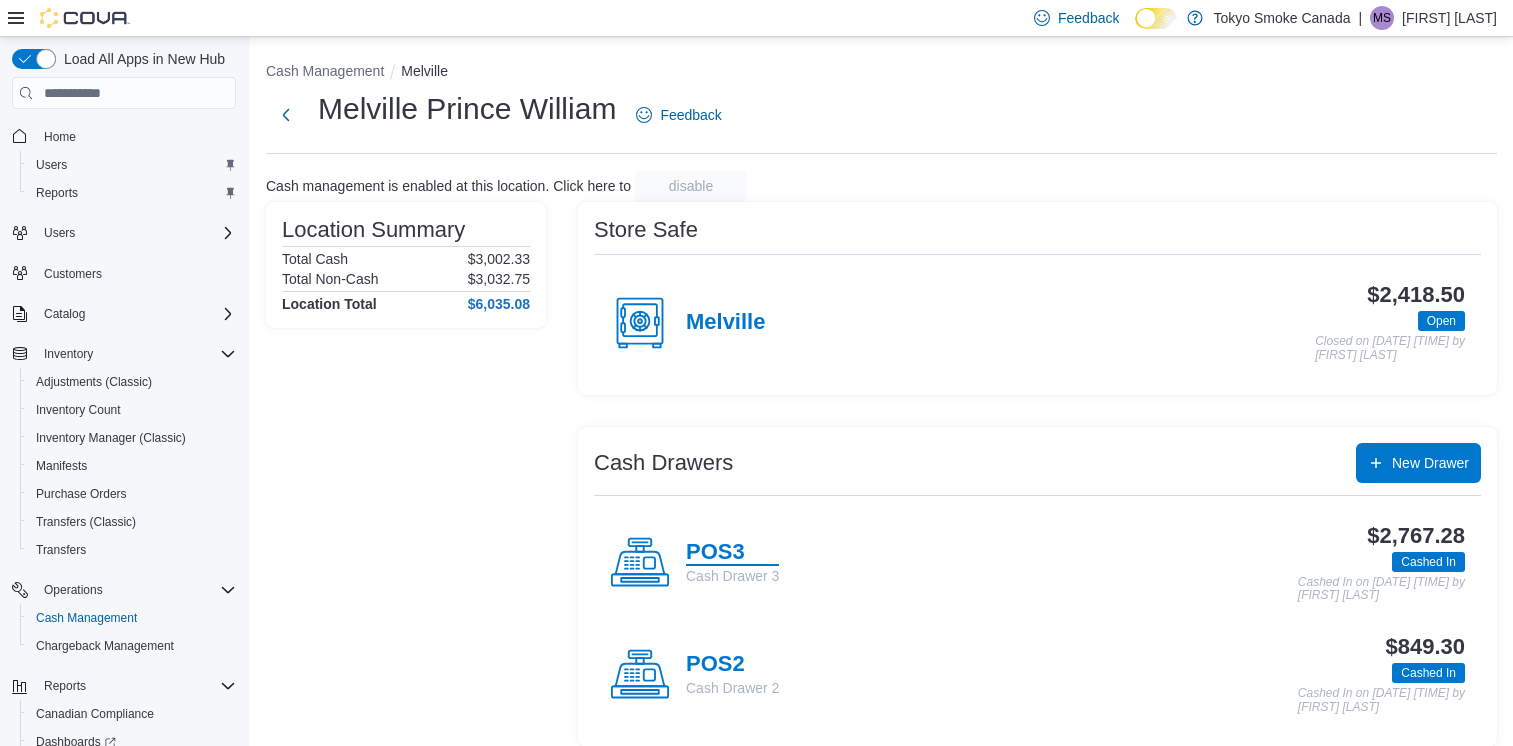 scroll, scrollTop: 0, scrollLeft: 0, axis: both 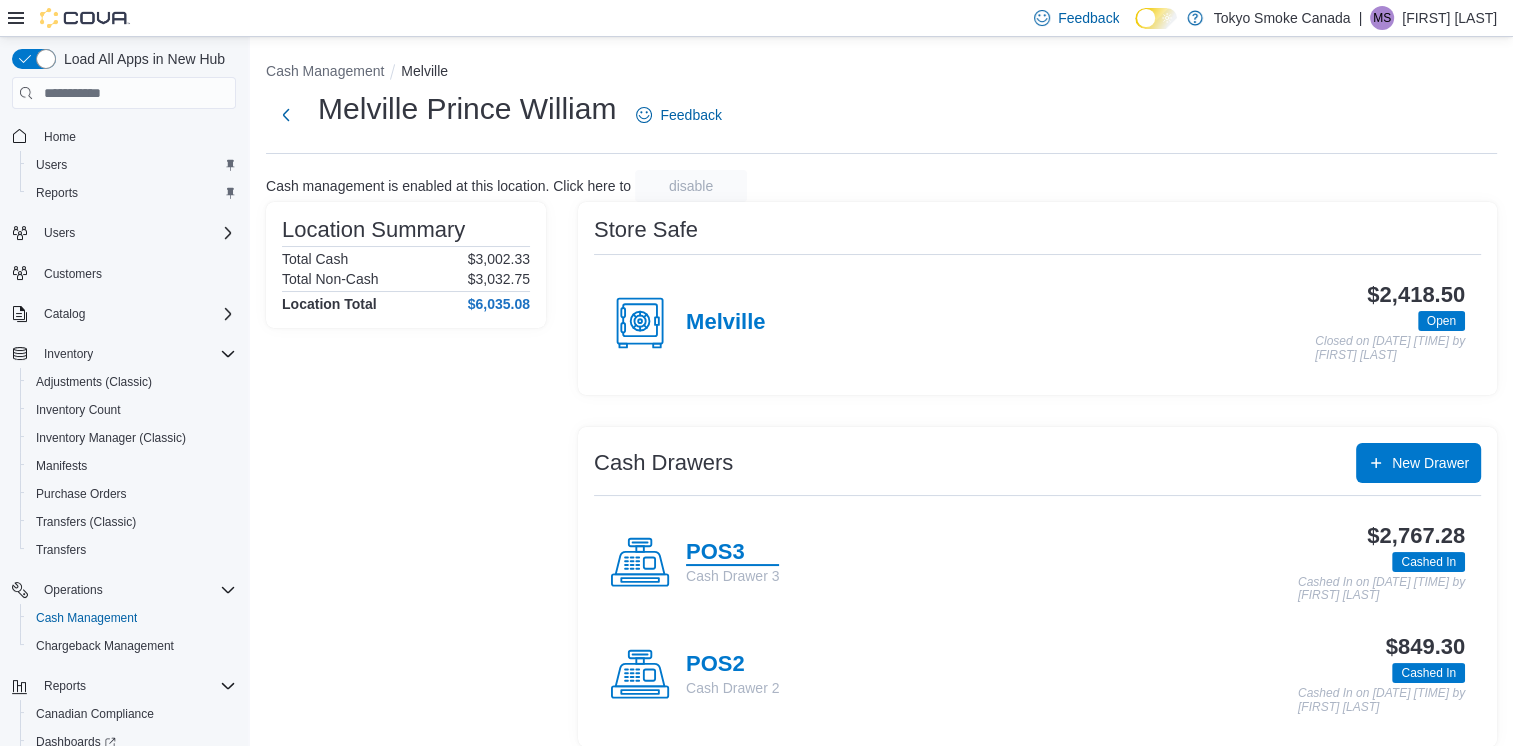 click on "POS3" at bounding box center (732, 553) 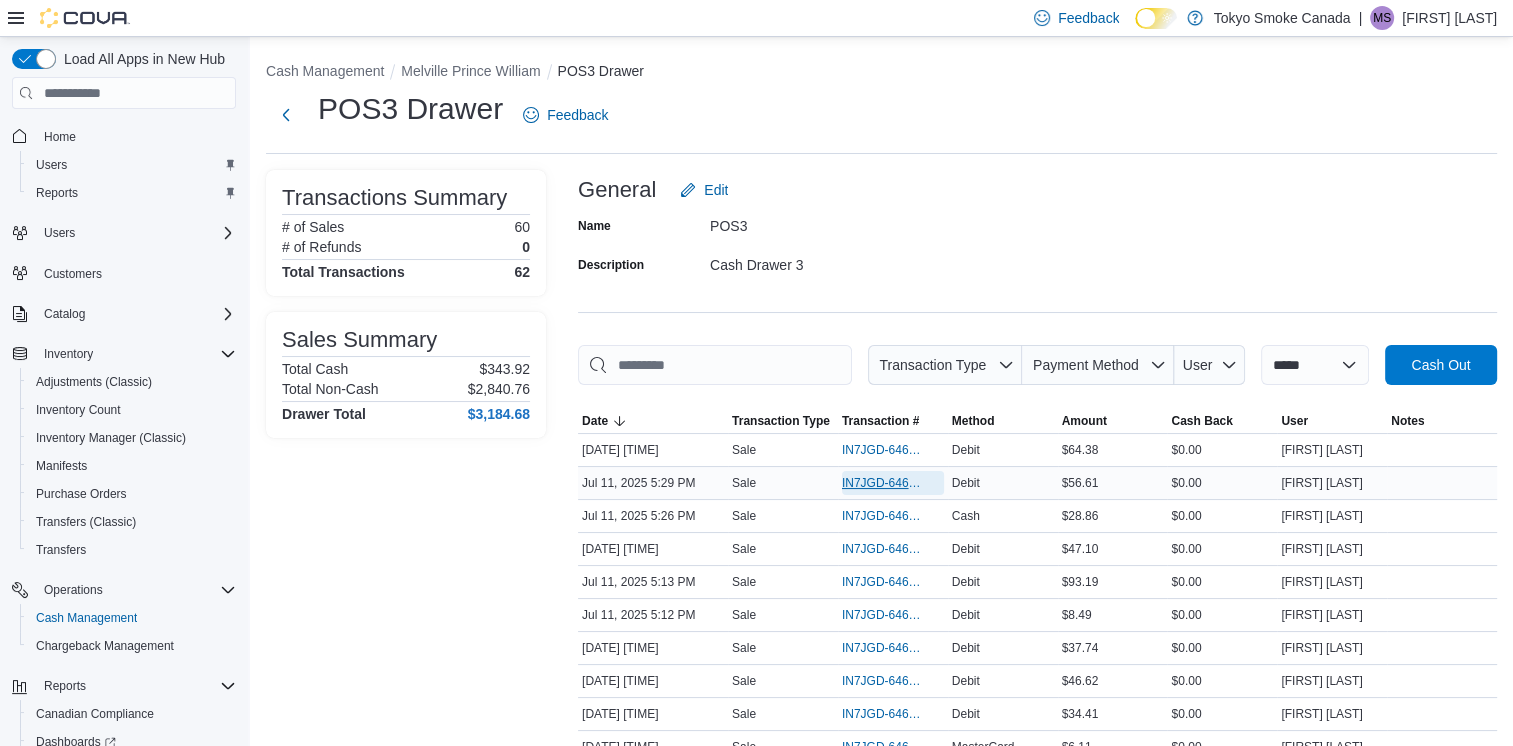 click on "IN7JGD-6461547" at bounding box center (883, 483) 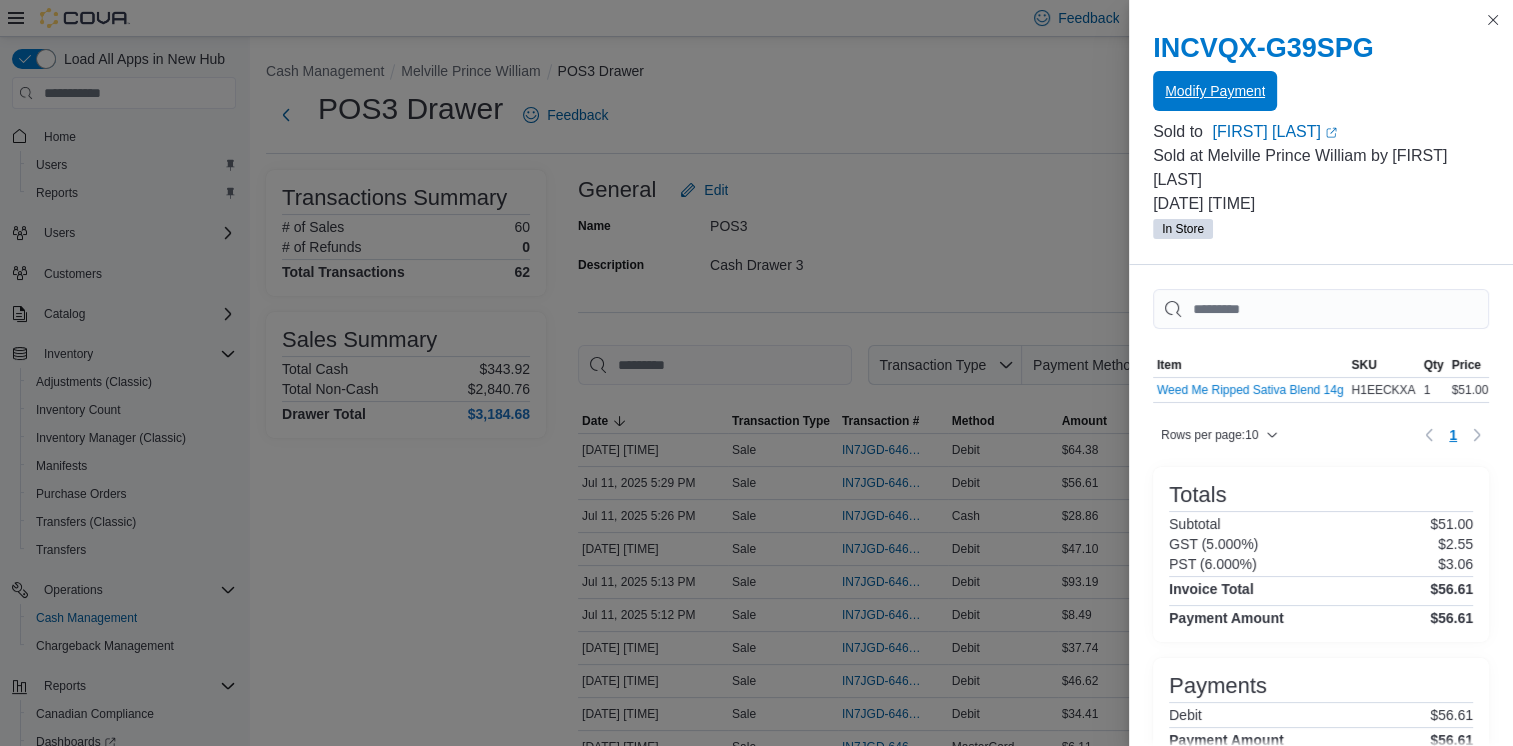 click on "Modify Payment" at bounding box center (1215, 91) 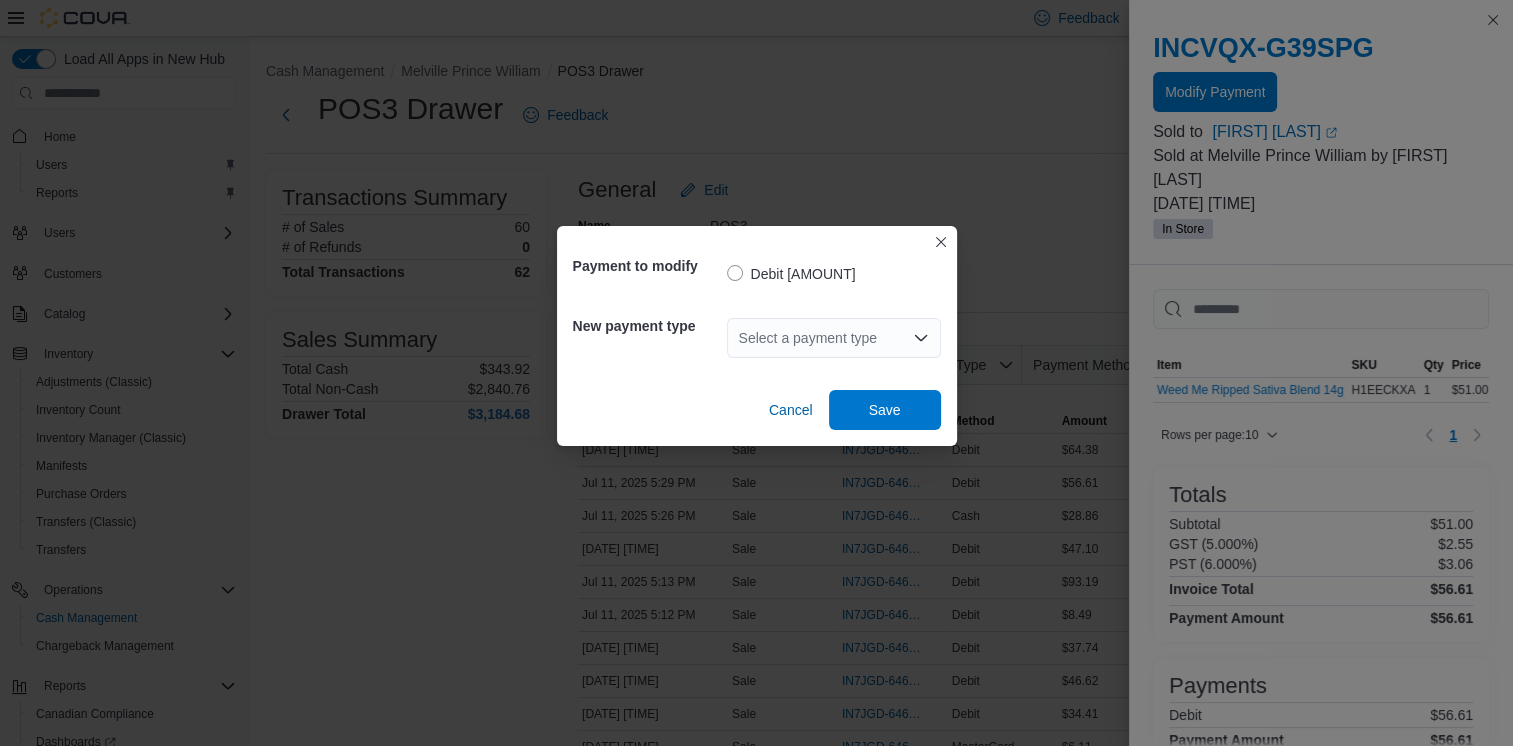 click at bounding box center [740, 338] 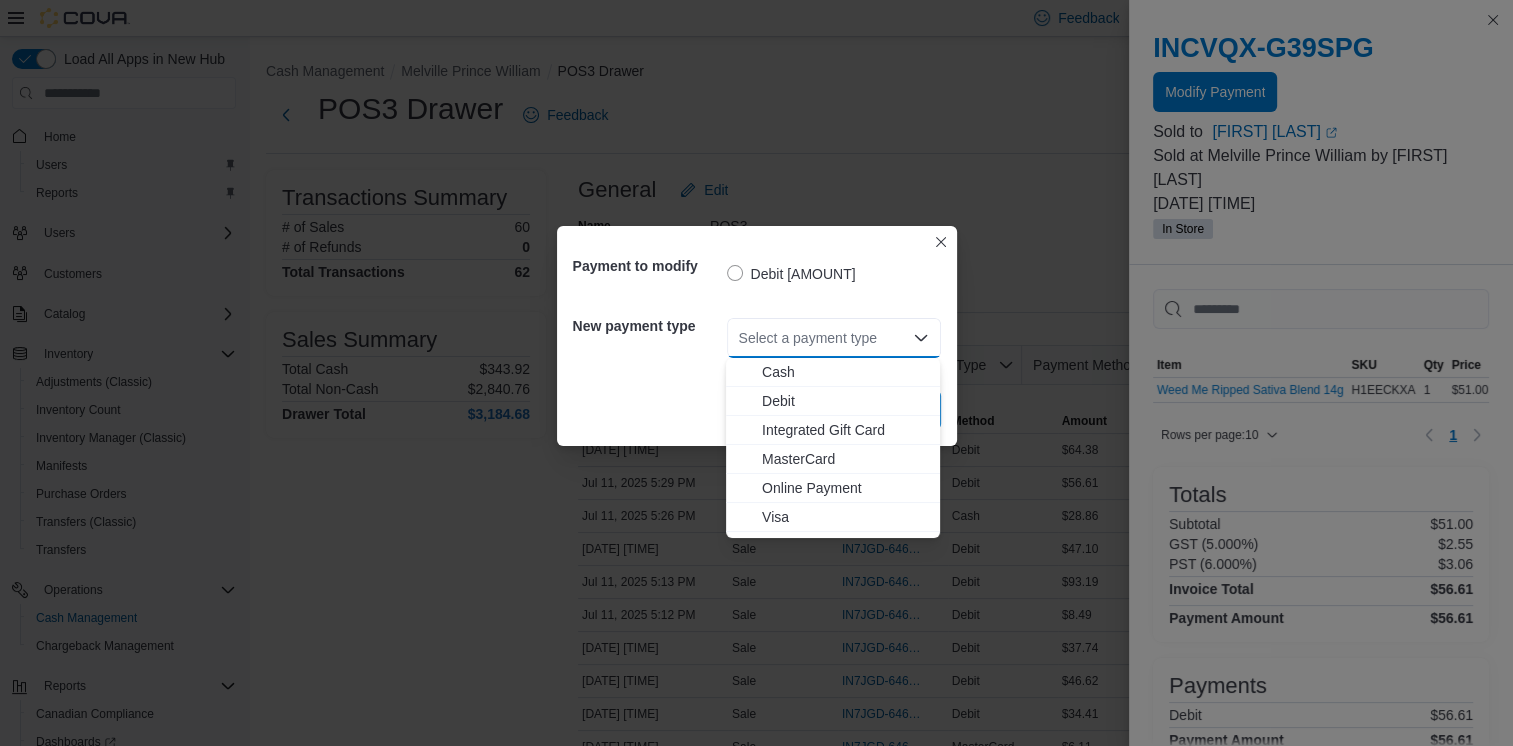 drag, startPoint x: 786, startPoint y: 513, endPoint x: 821, endPoint y: 499, distance: 37.696156 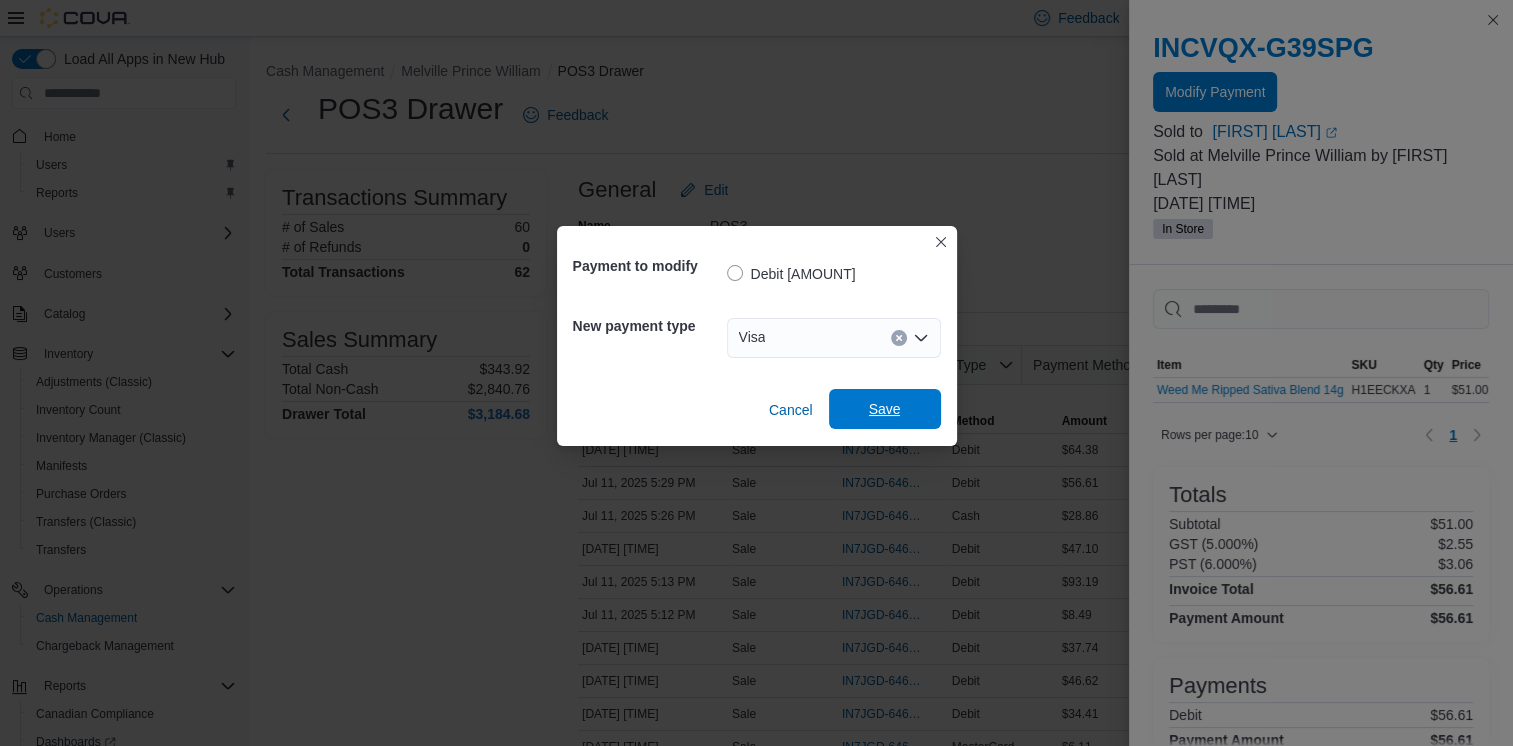 click on "Save" at bounding box center [885, 409] 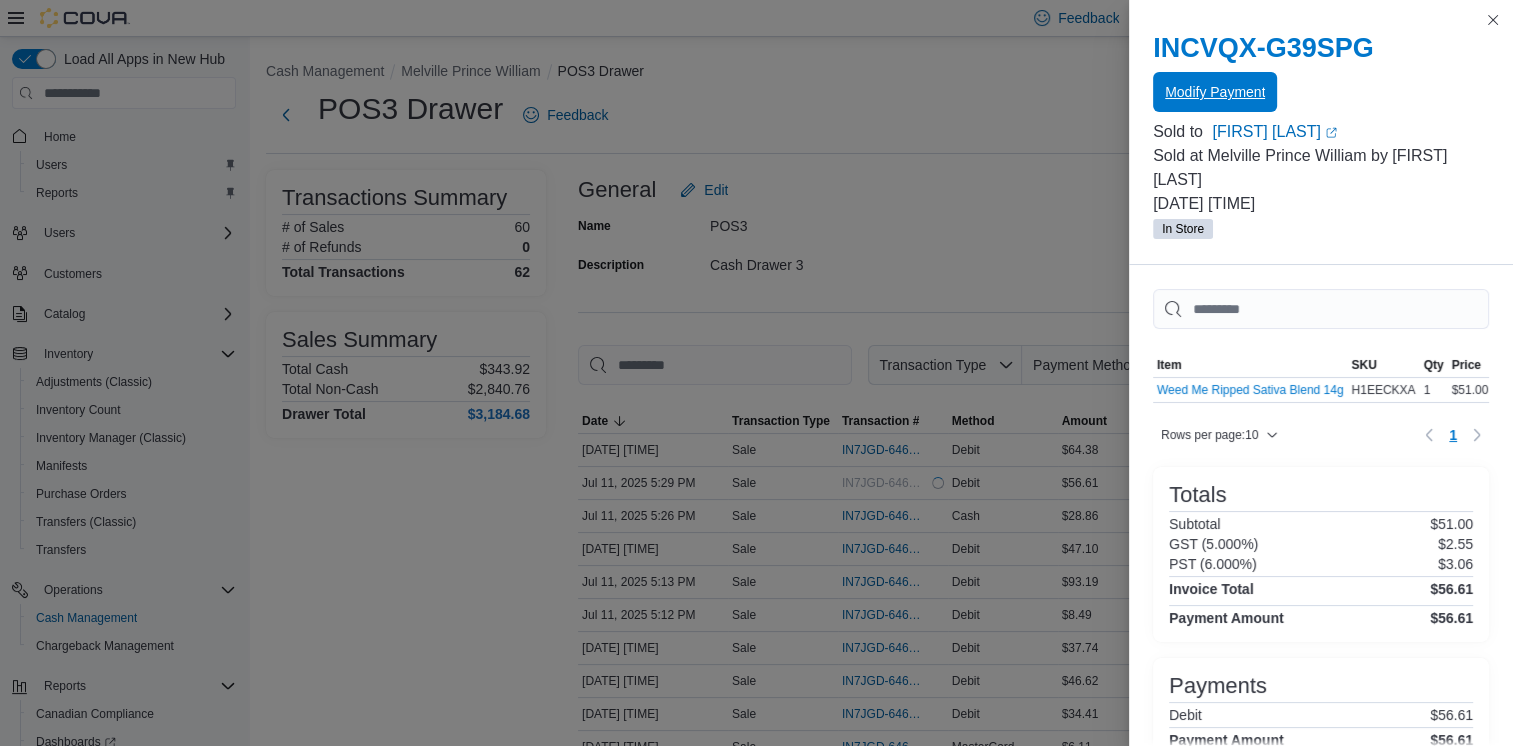 scroll, scrollTop: 0, scrollLeft: 0, axis: both 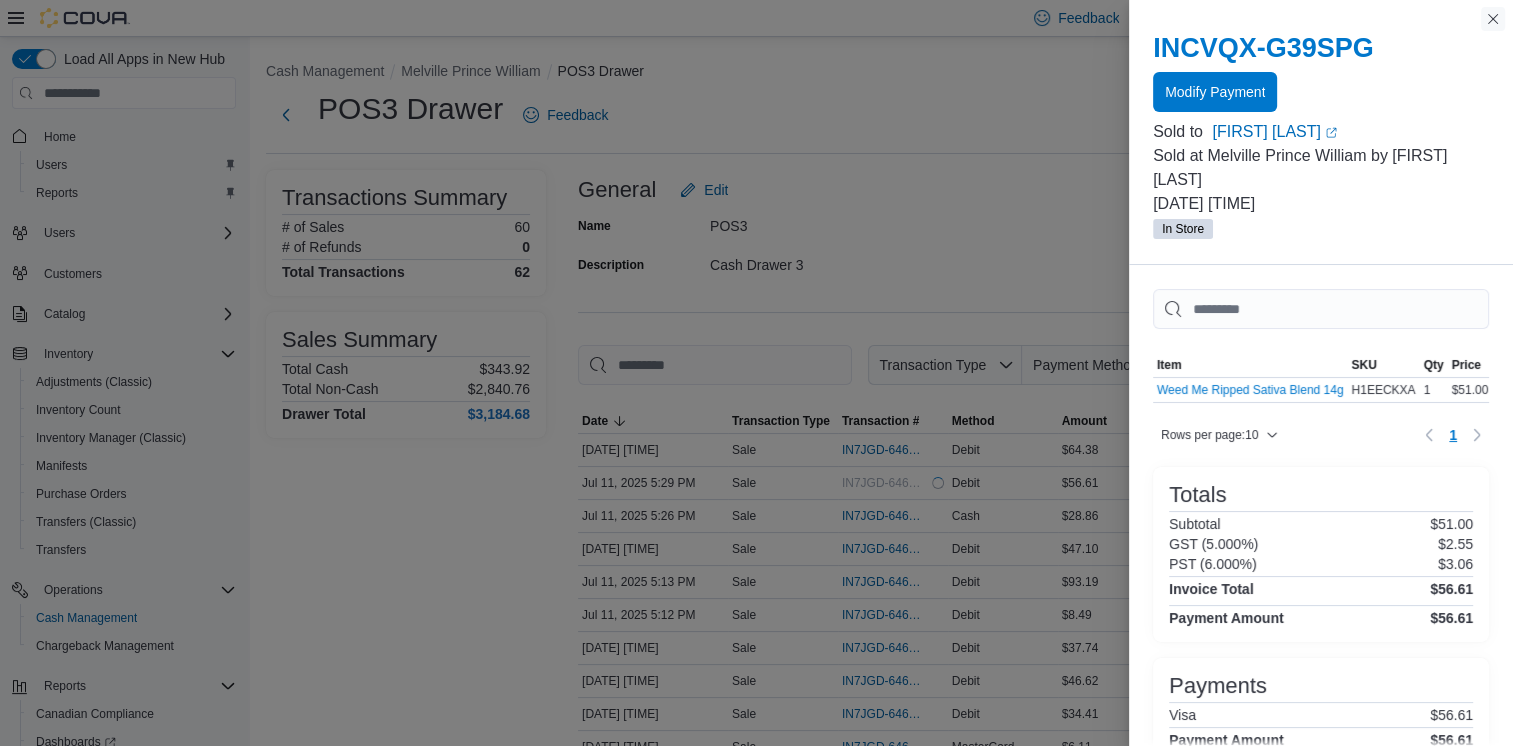 click at bounding box center [1493, 19] 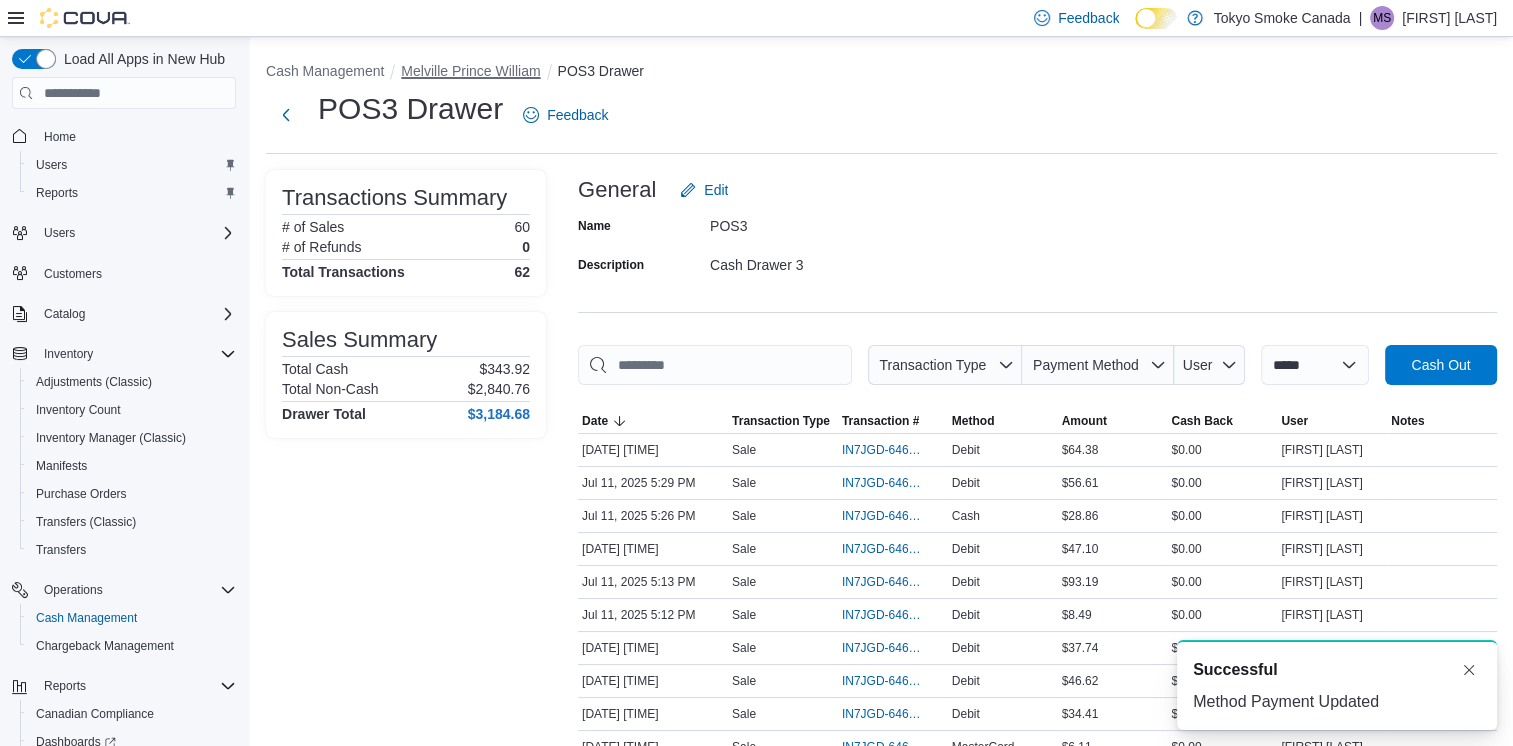 click on "Melville Prince William" at bounding box center [470, 71] 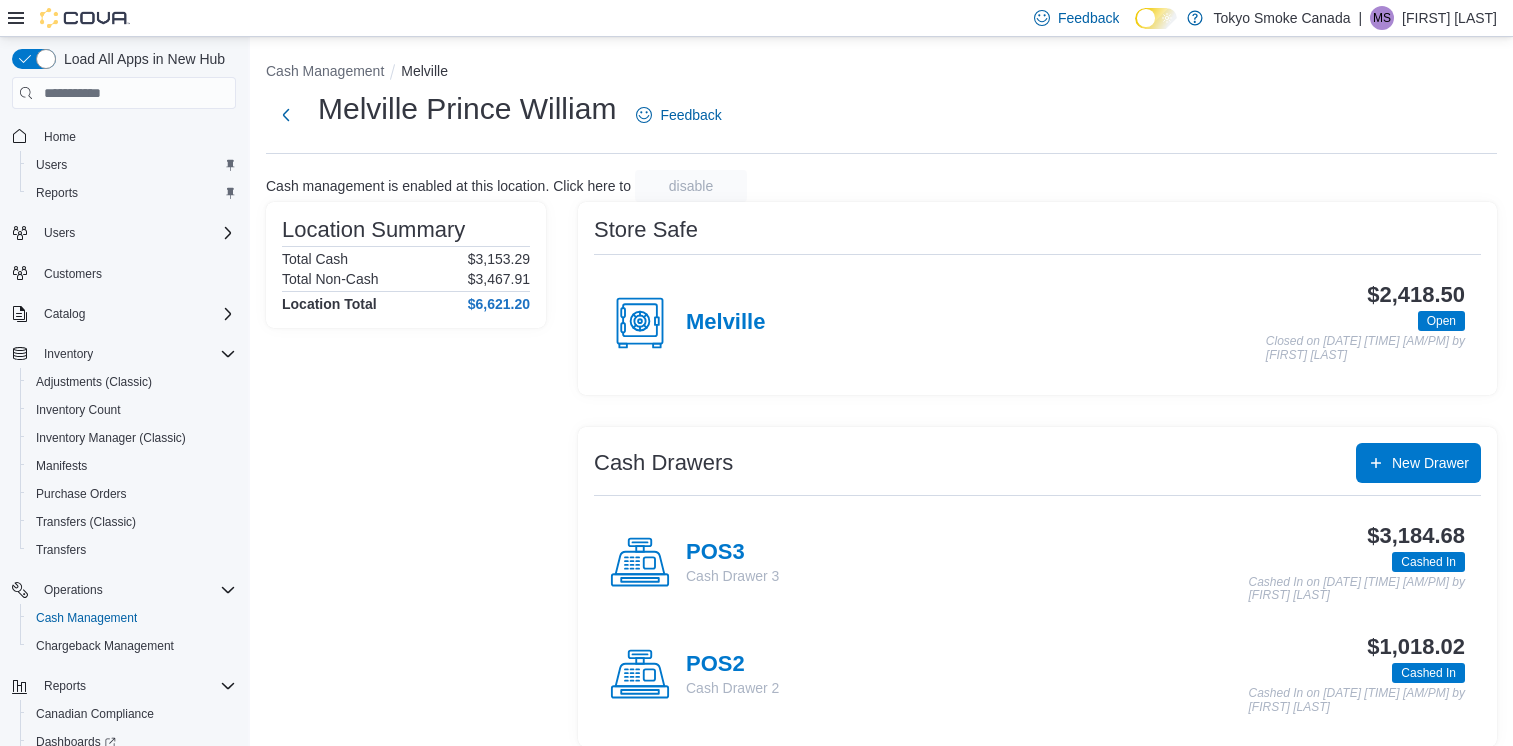 scroll, scrollTop: 0, scrollLeft: 0, axis: both 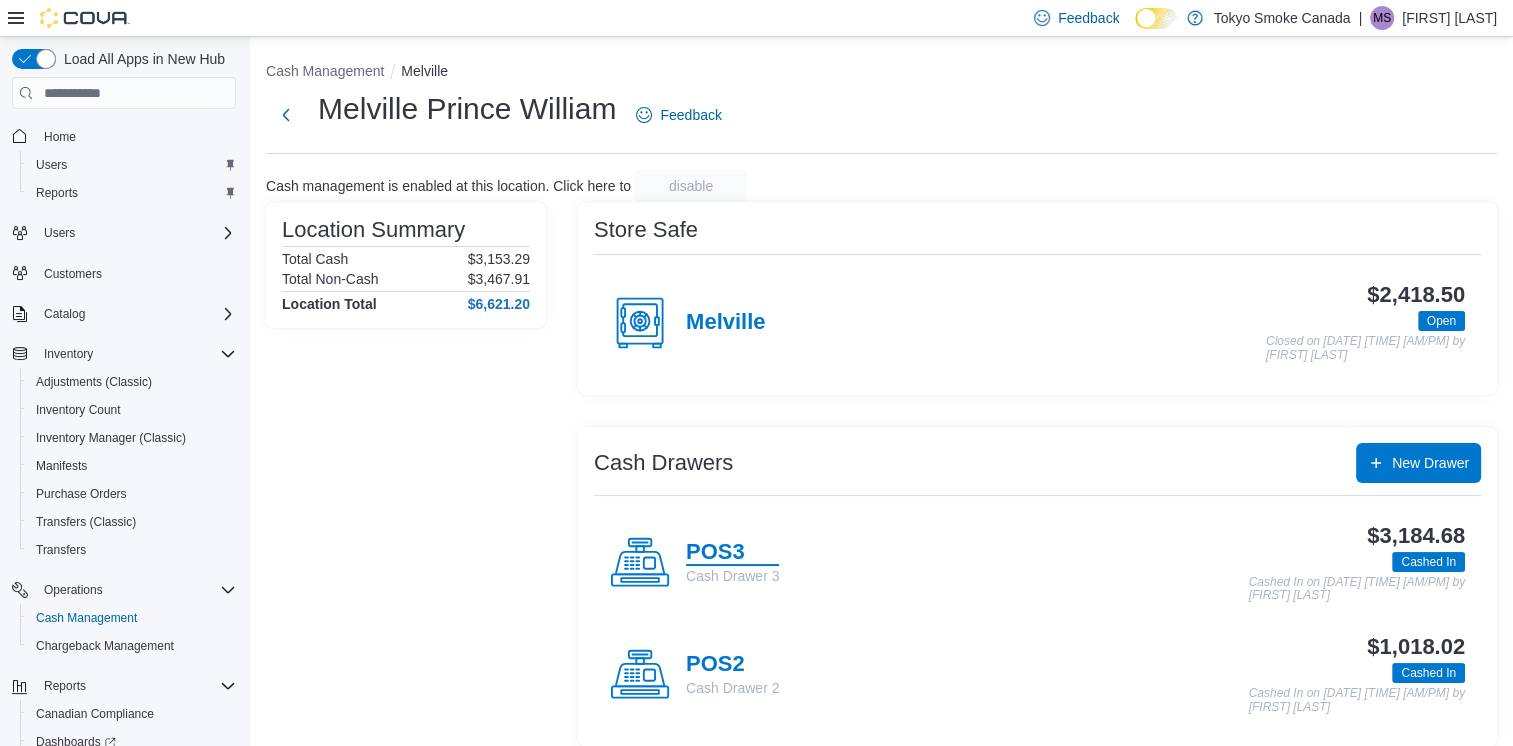 click on "POS3" at bounding box center [732, 553] 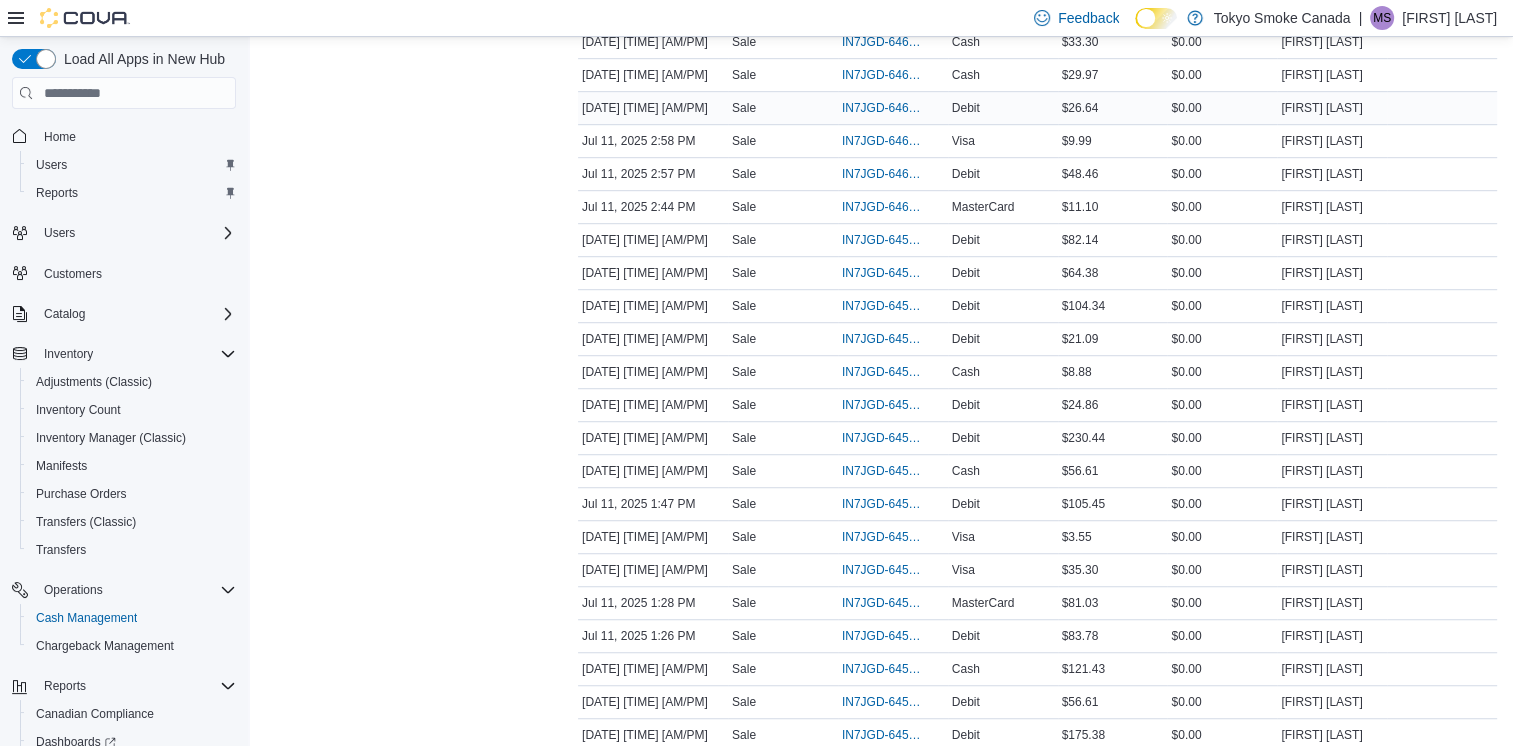 scroll, scrollTop: 1200, scrollLeft: 0, axis: vertical 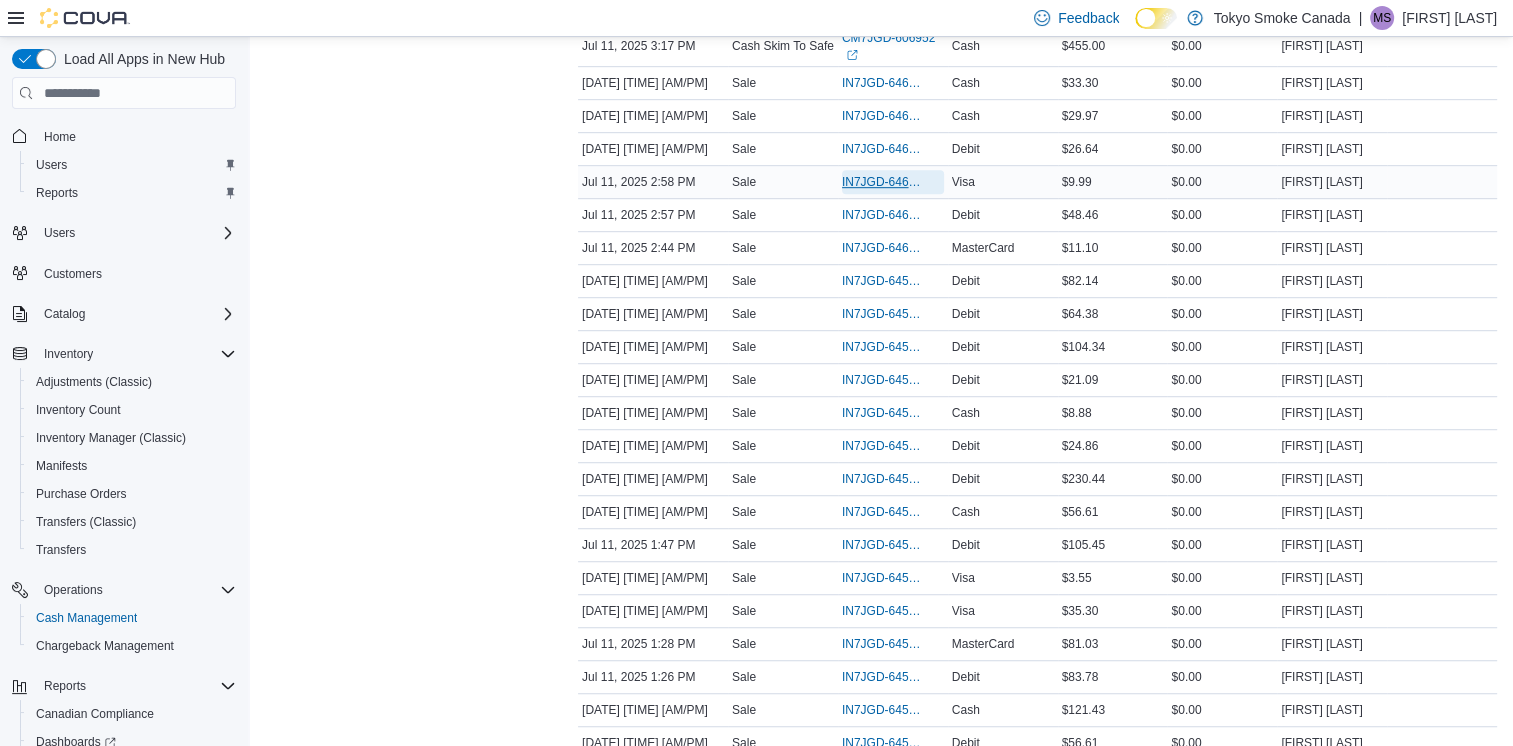 click on "IN7JGD-6460154" at bounding box center (883, 182) 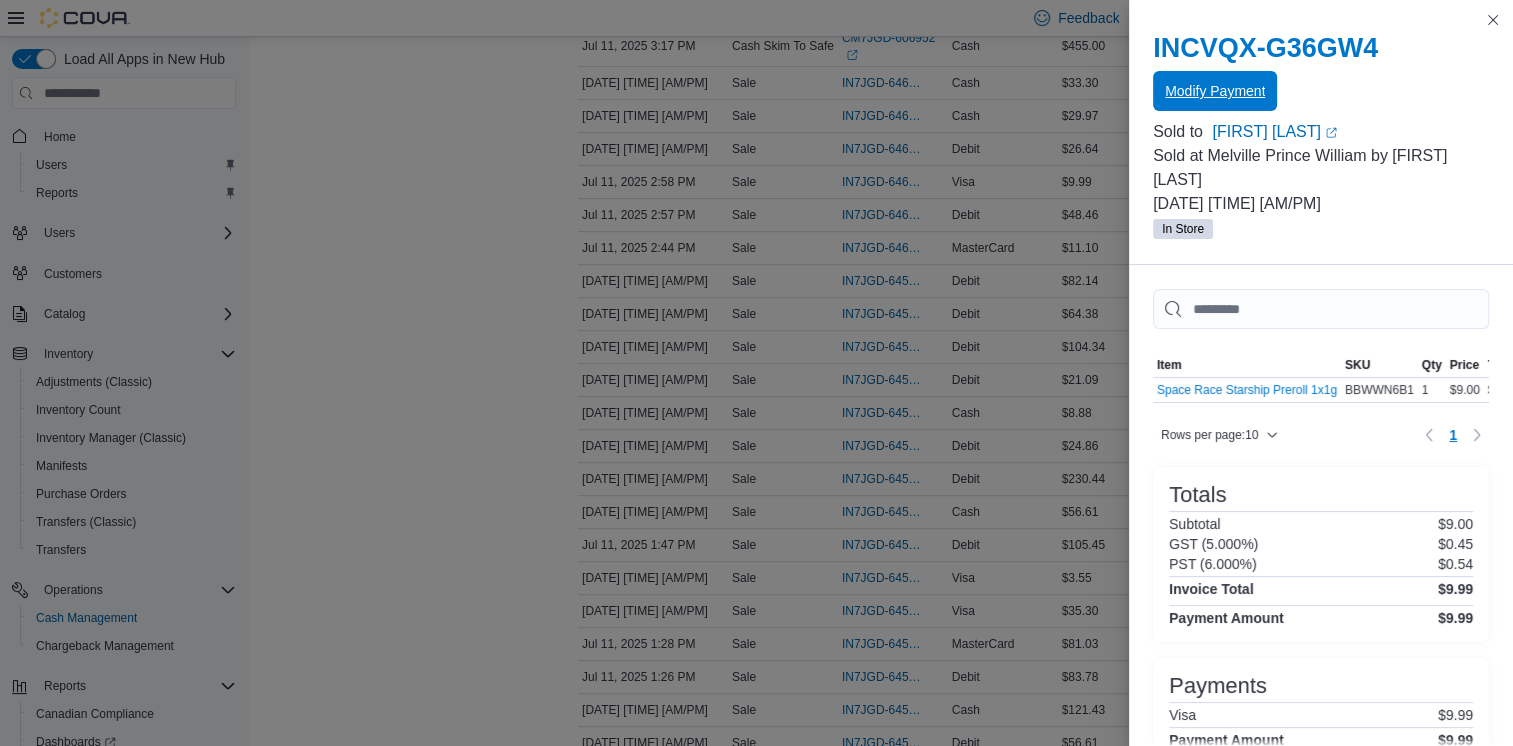 click on "Modify Payment" at bounding box center [1215, 91] 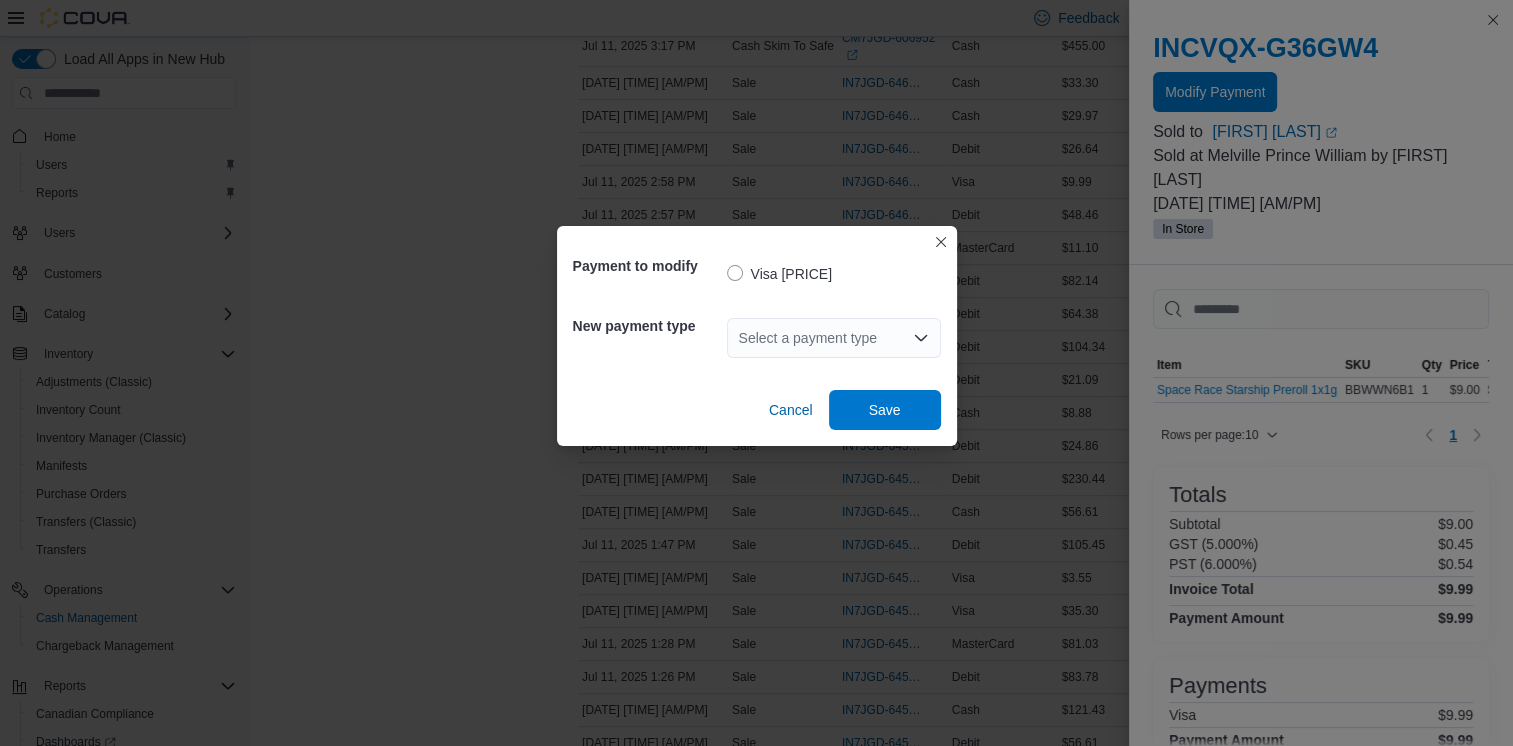click on "Select a payment type" at bounding box center [834, 338] 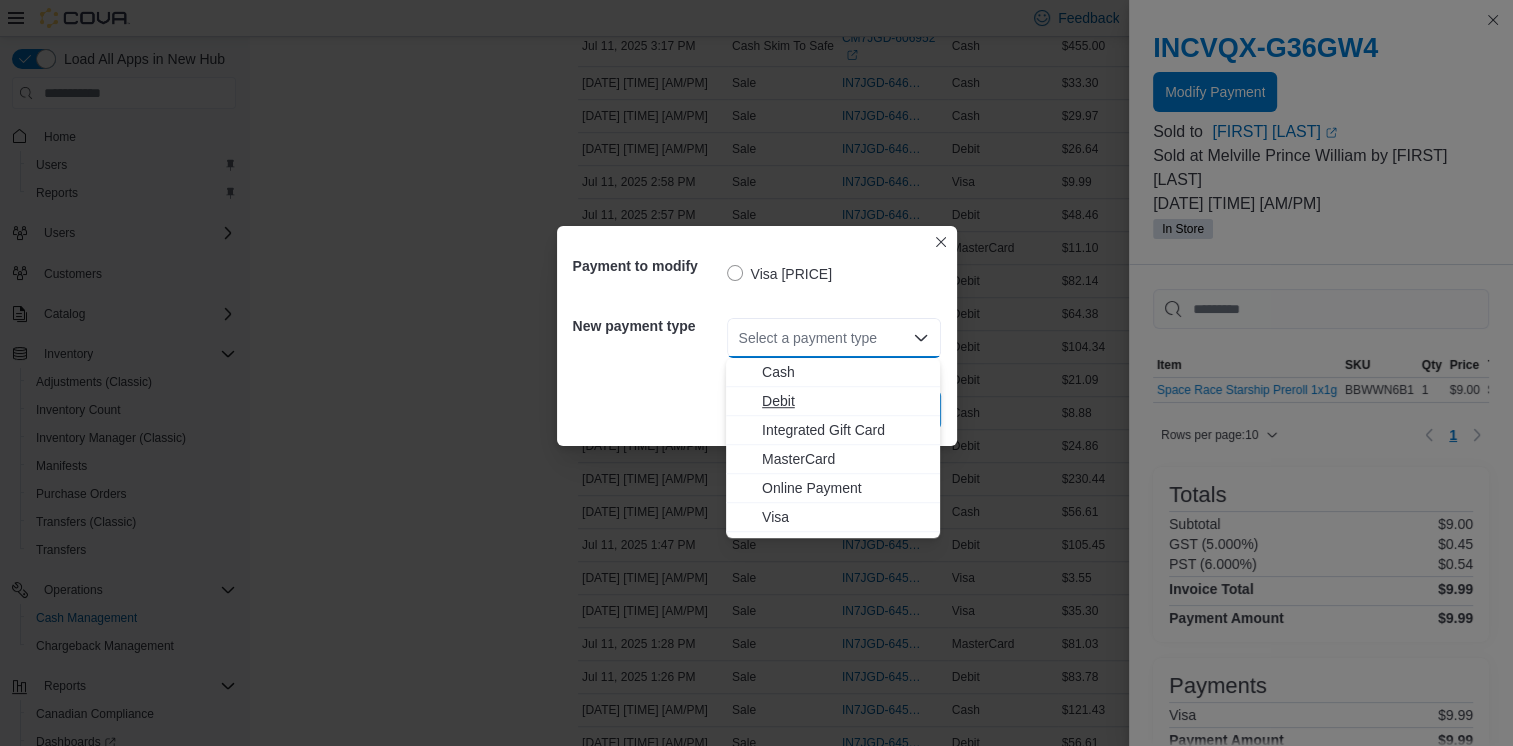 click on "Debit" at bounding box center (845, 401) 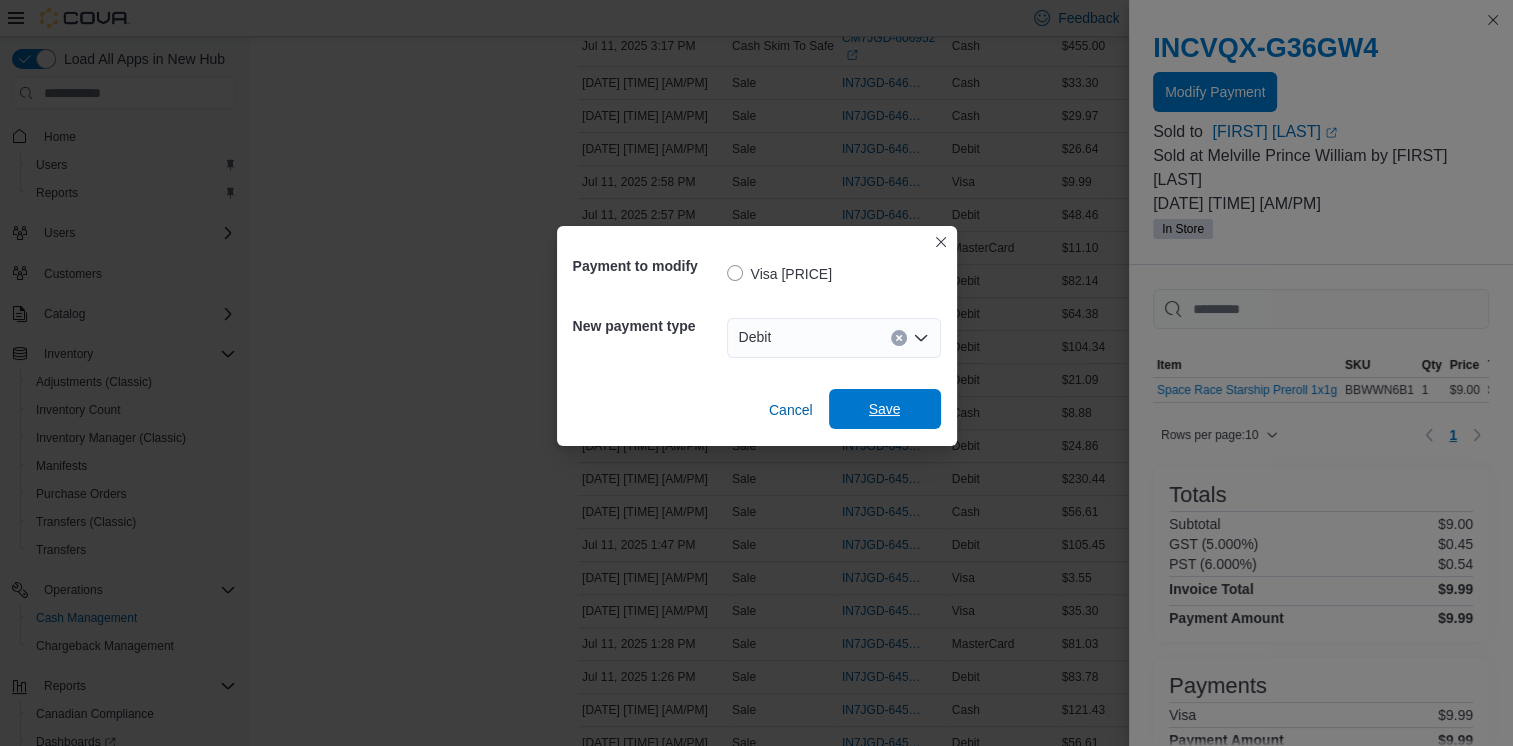 click on "Save" at bounding box center (885, 409) 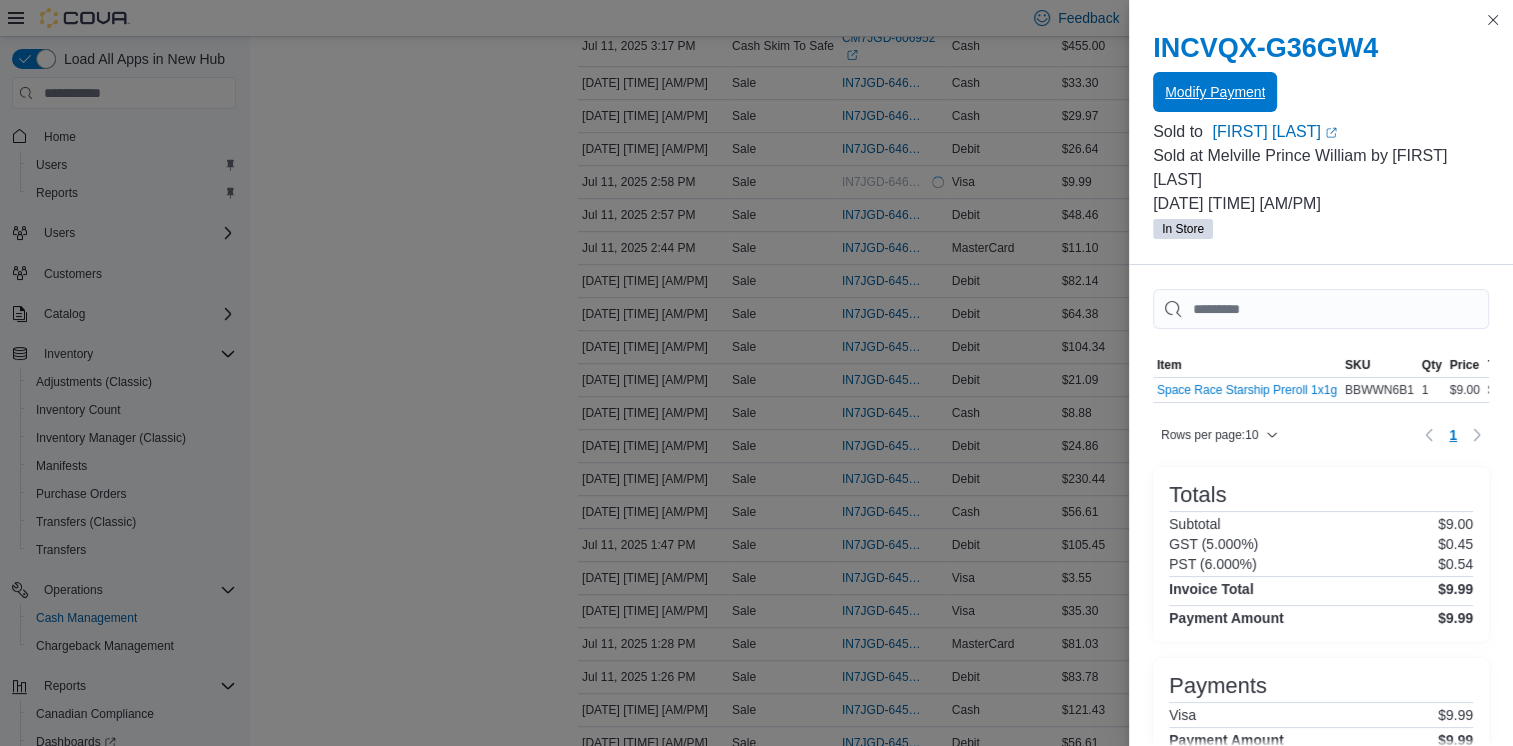 scroll, scrollTop: 0, scrollLeft: 0, axis: both 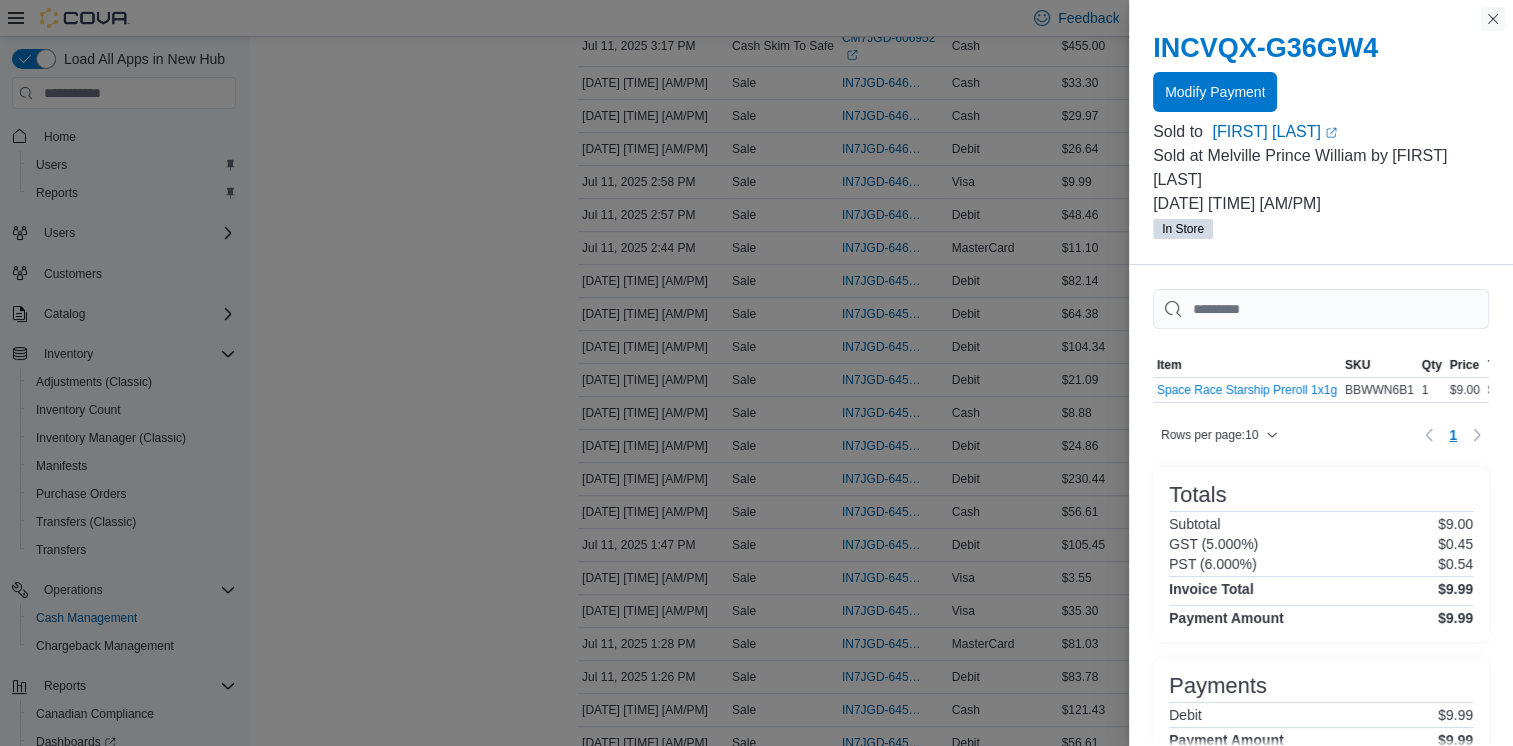 click at bounding box center [1493, 19] 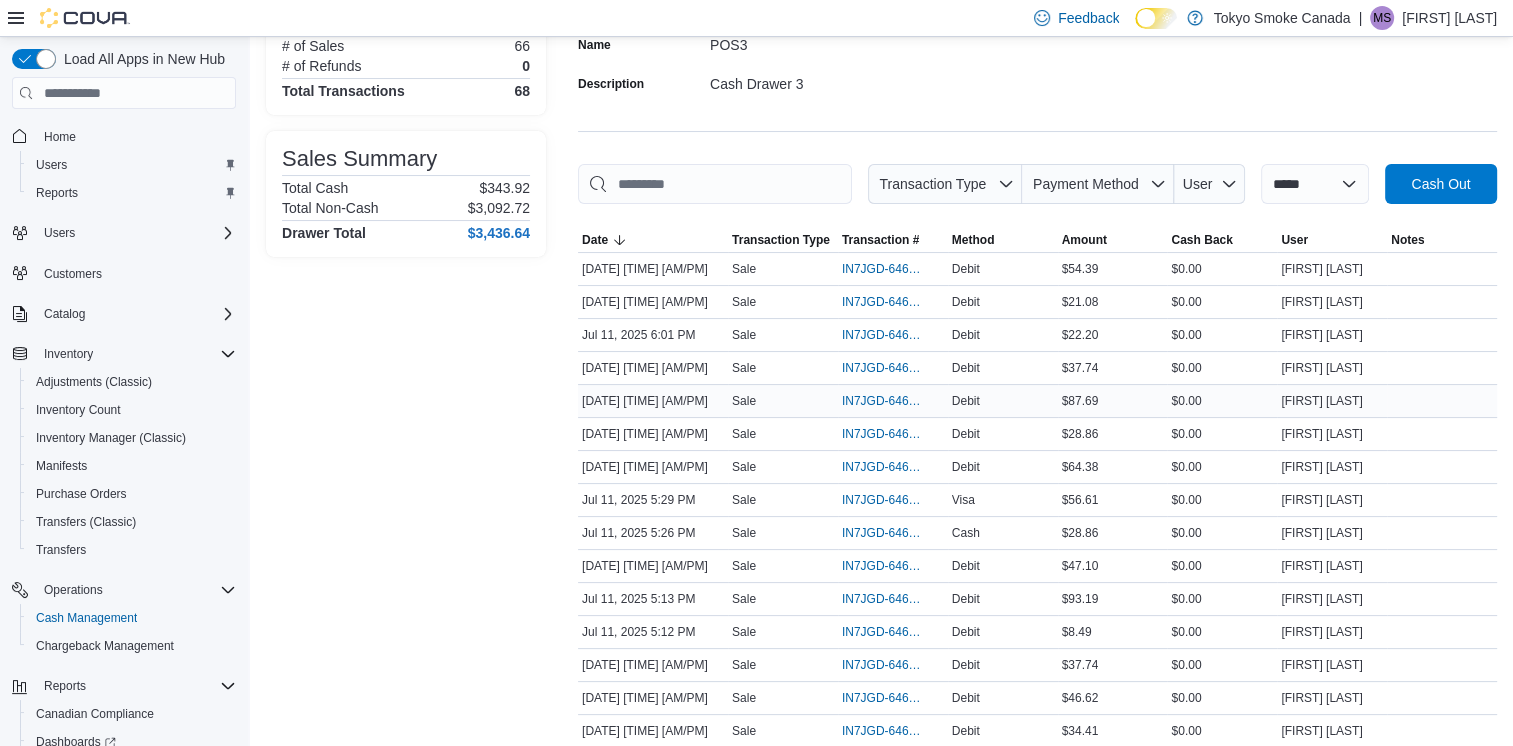 scroll, scrollTop: 0, scrollLeft: 0, axis: both 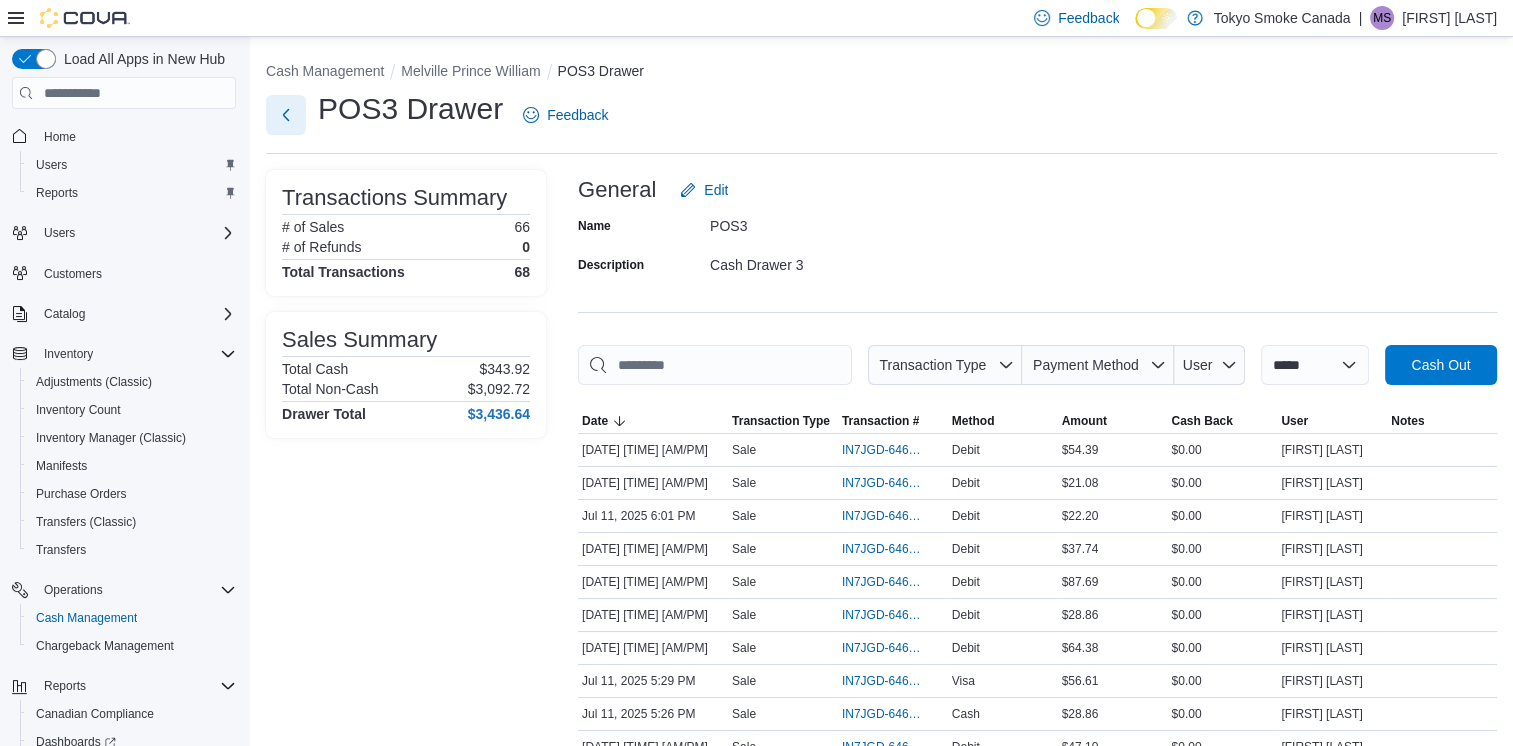 click at bounding box center (286, 115) 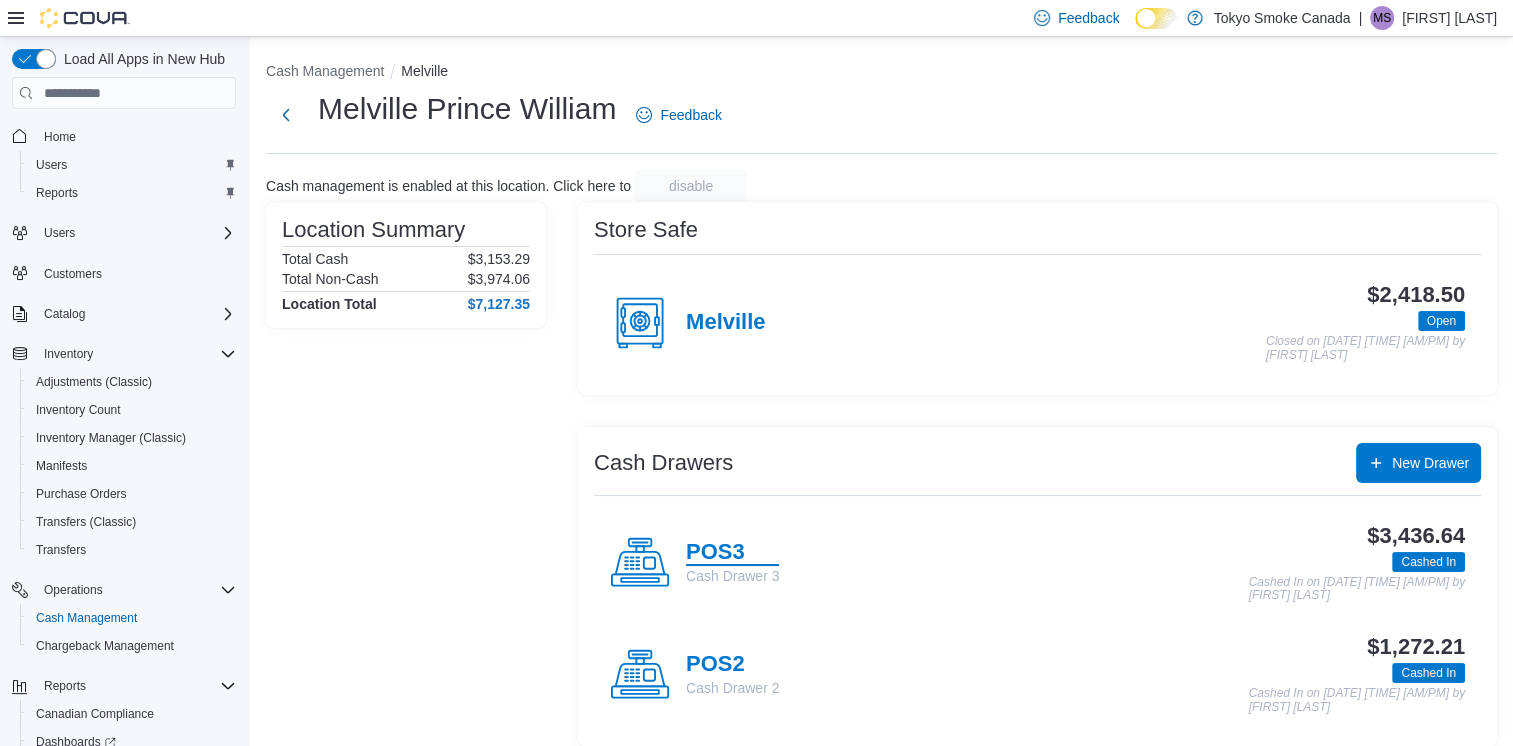 click on "POS3" at bounding box center (732, 553) 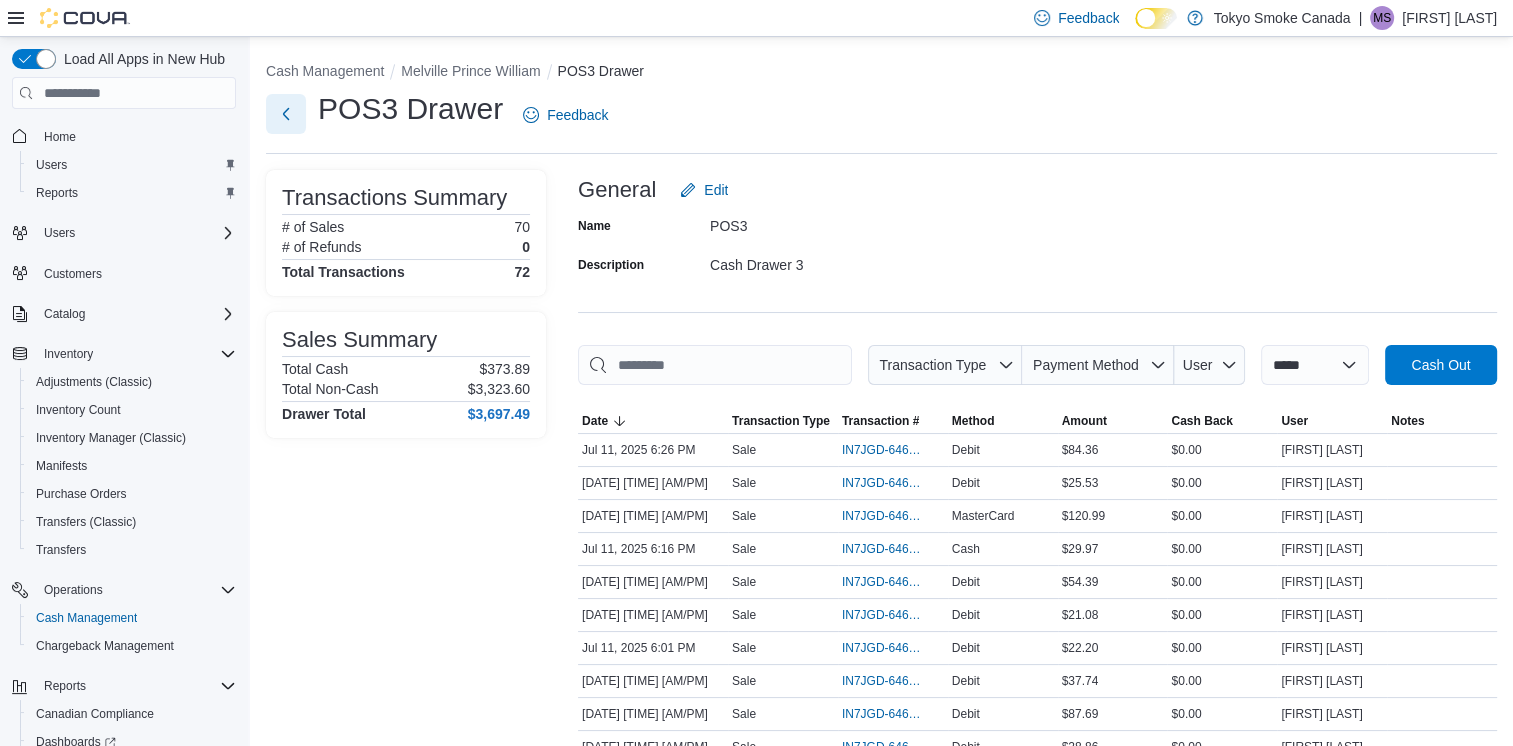 click at bounding box center [286, 114] 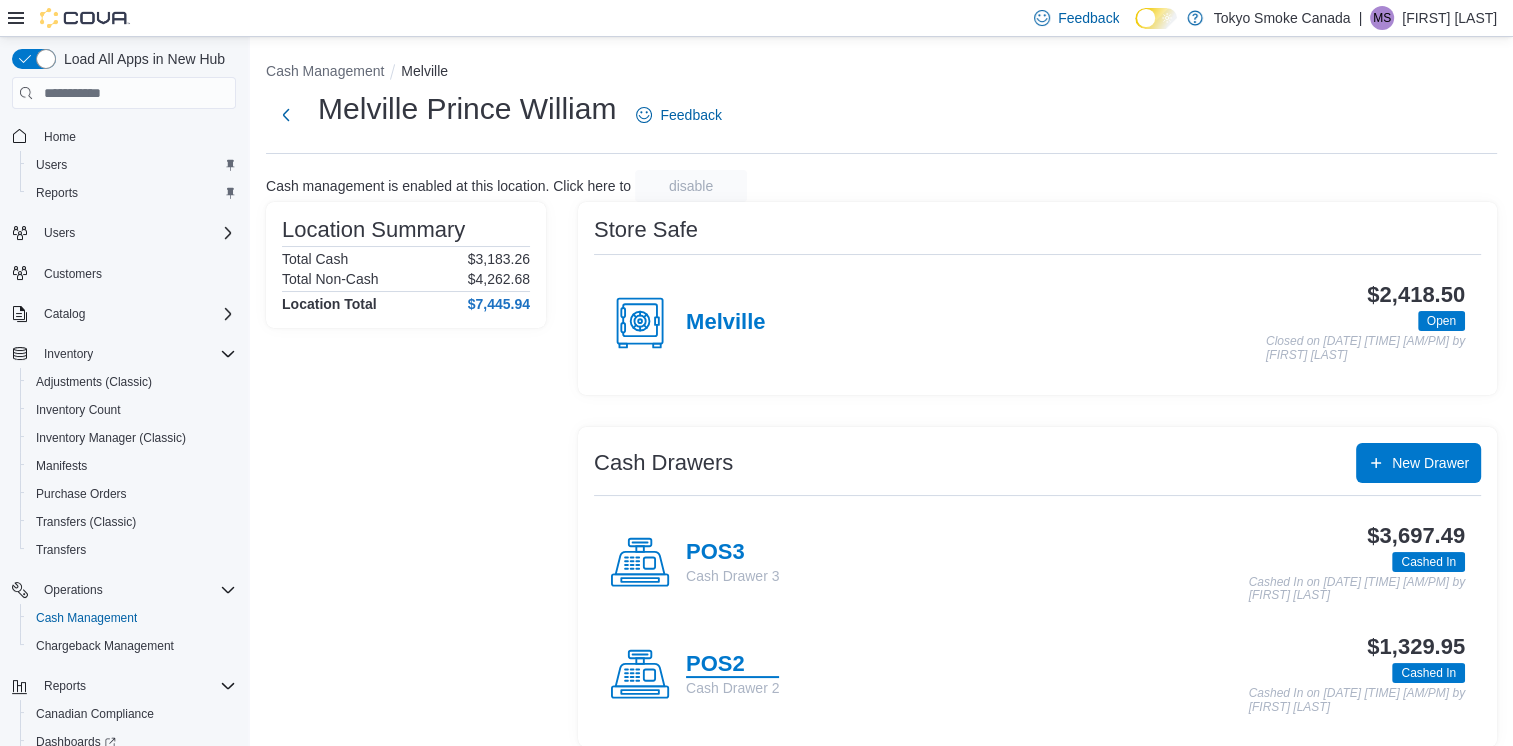 click on "POS2" at bounding box center [732, 665] 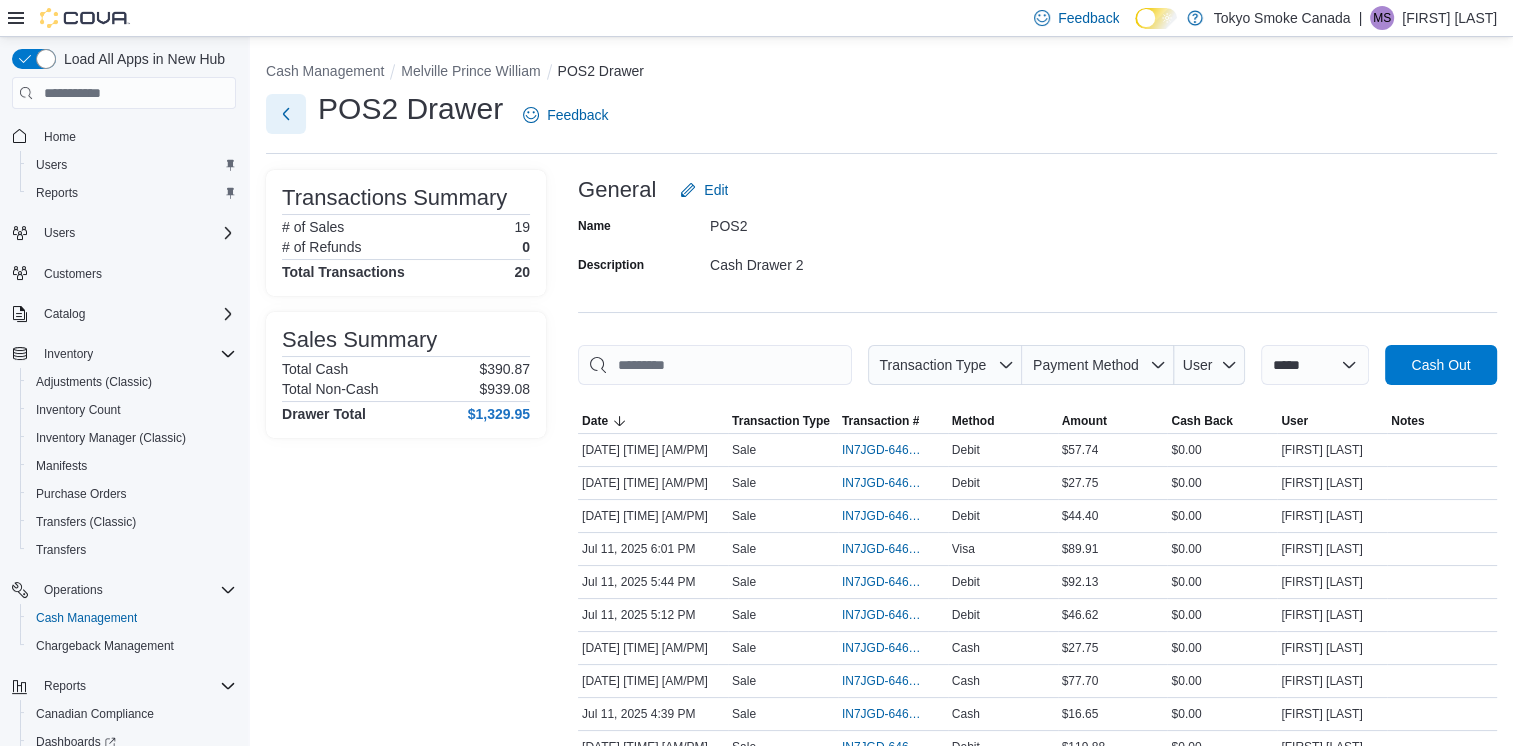 click at bounding box center (286, 114) 